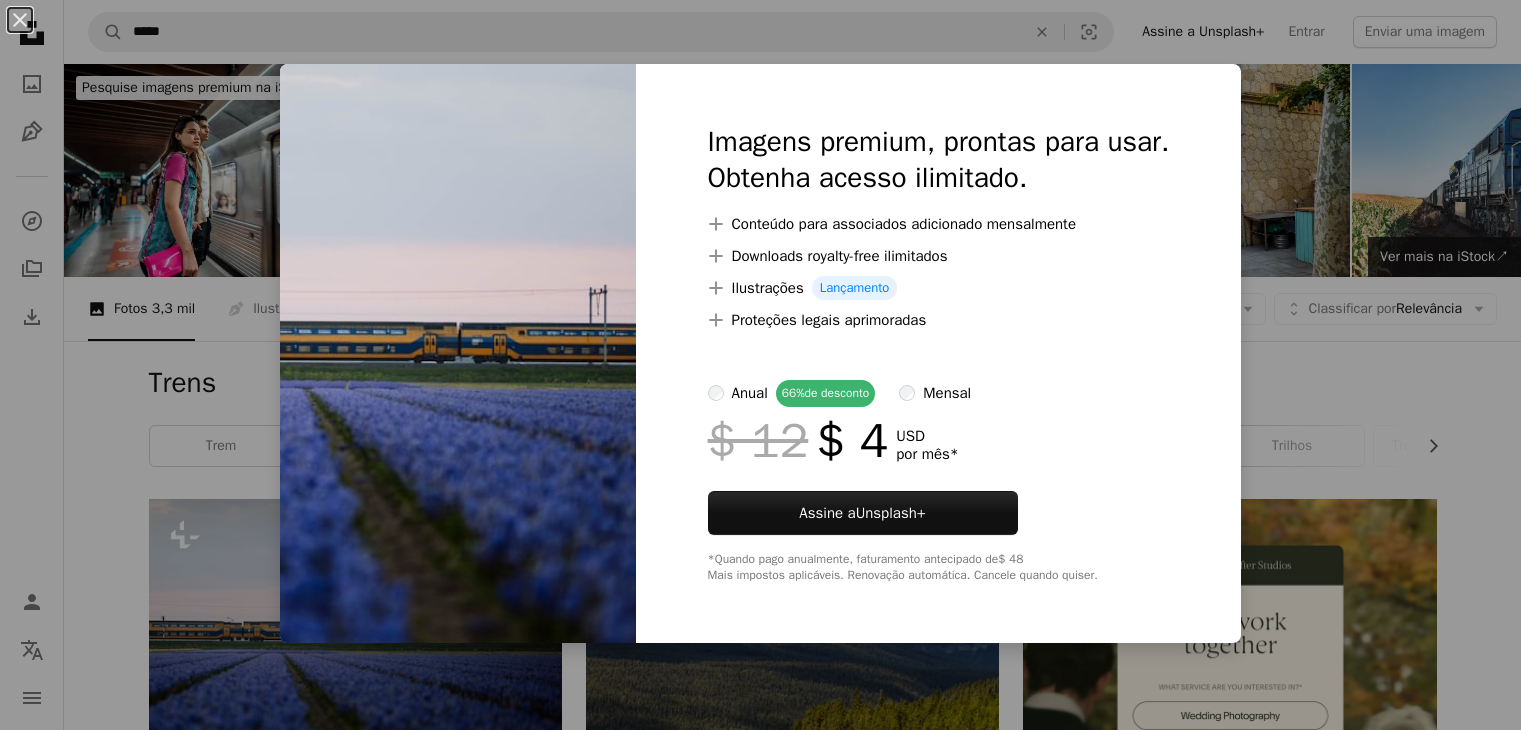 scroll, scrollTop: 300, scrollLeft: 0, axis: vertical 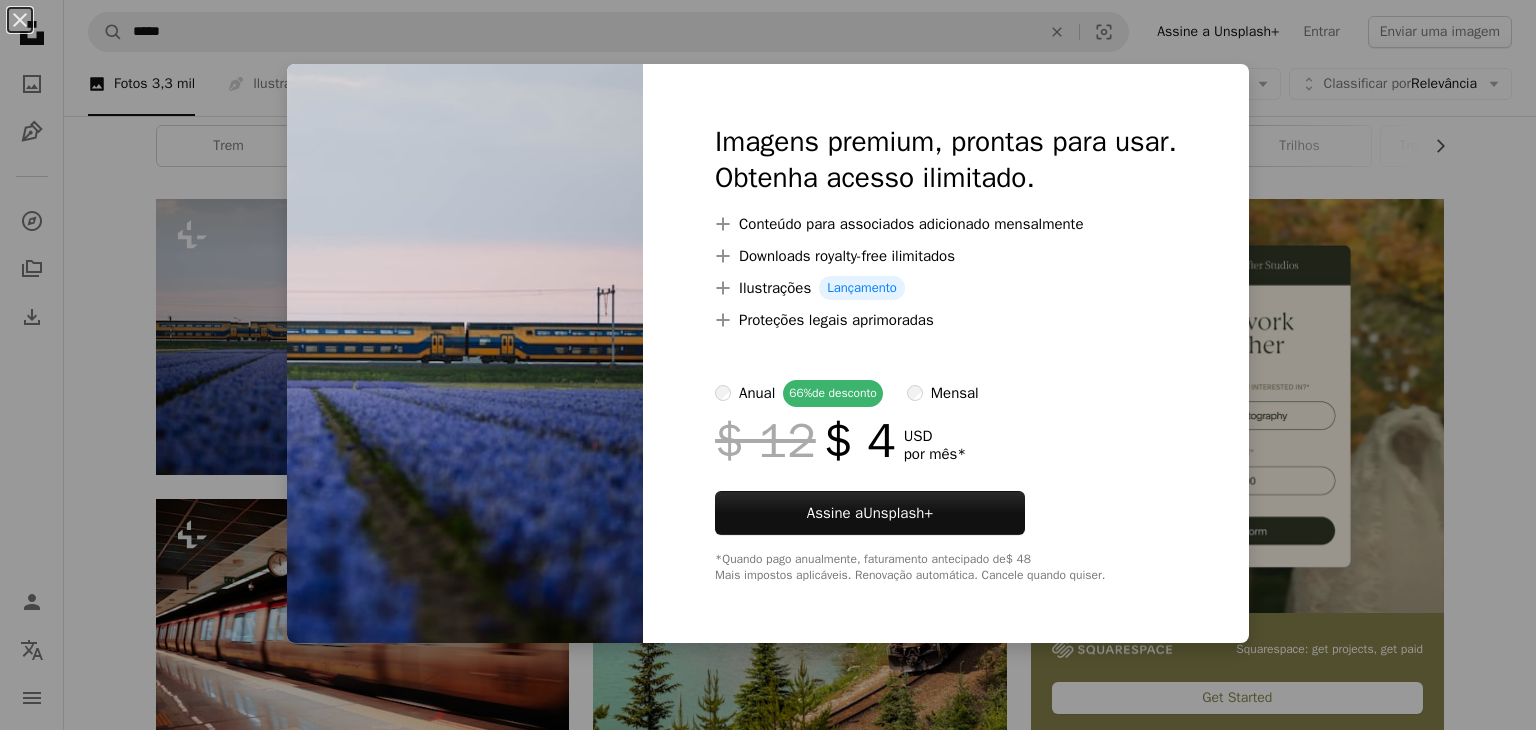click at bounding box center (465, 353) 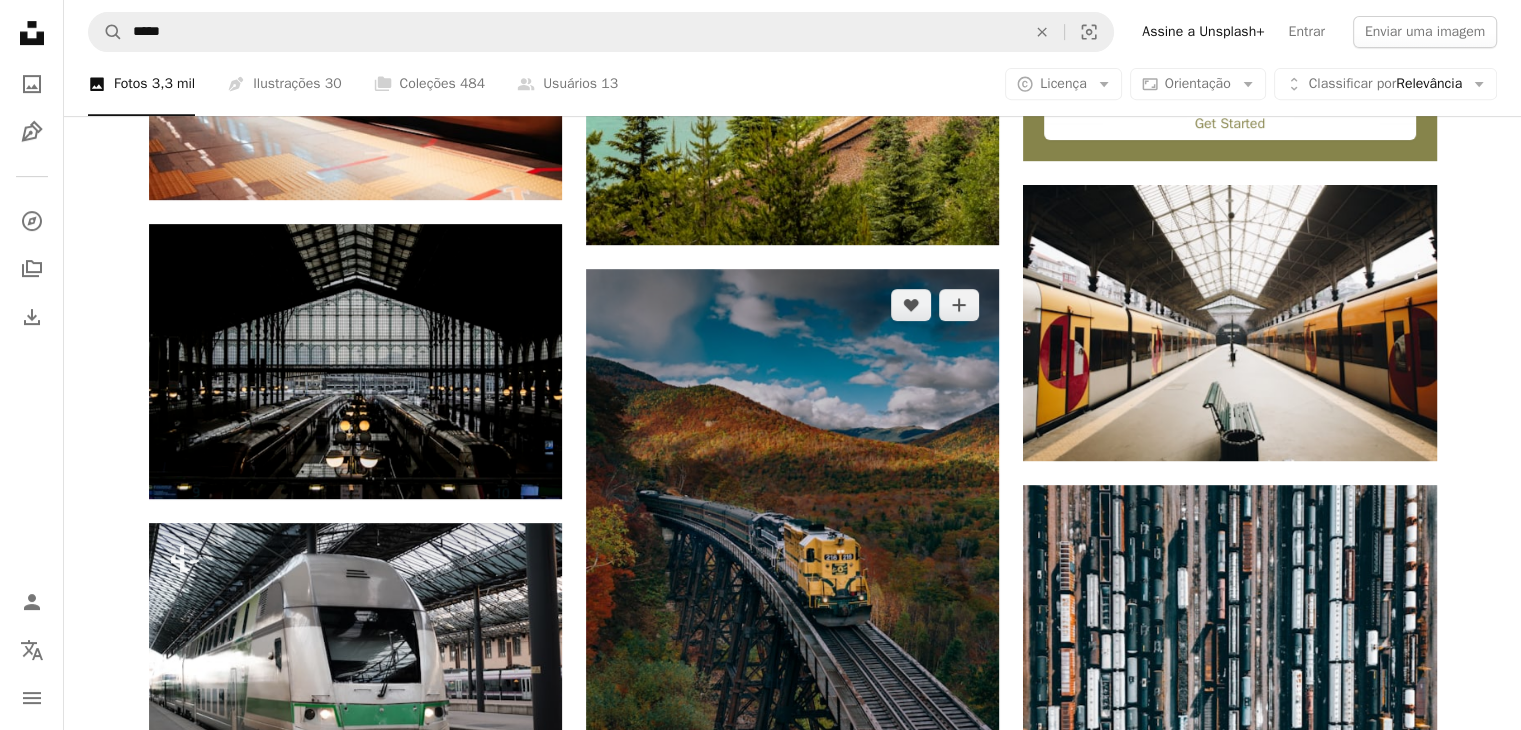scroll, scrollTop: 900, scrollLeft: 0, axis: vertical 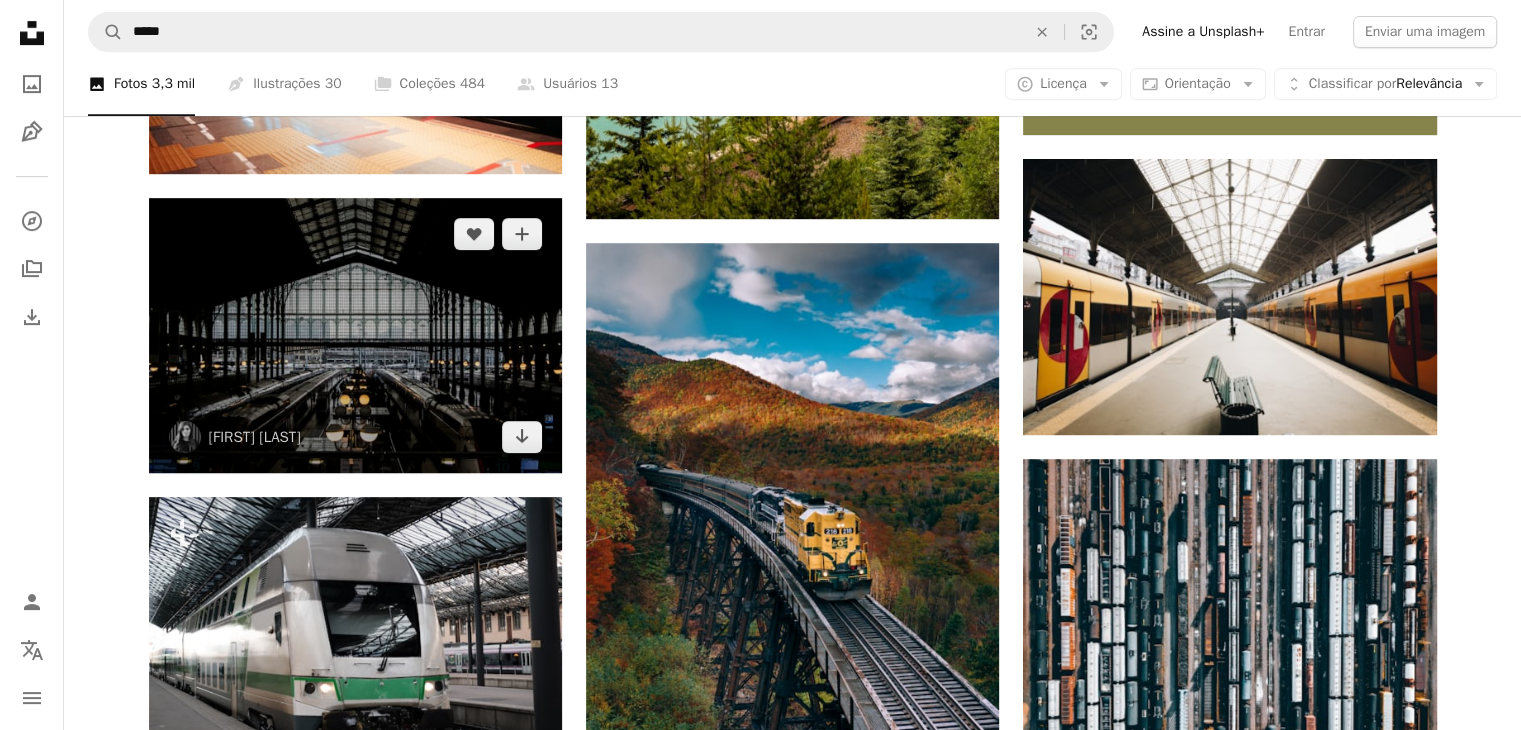 click at bounding box center (355, 335) 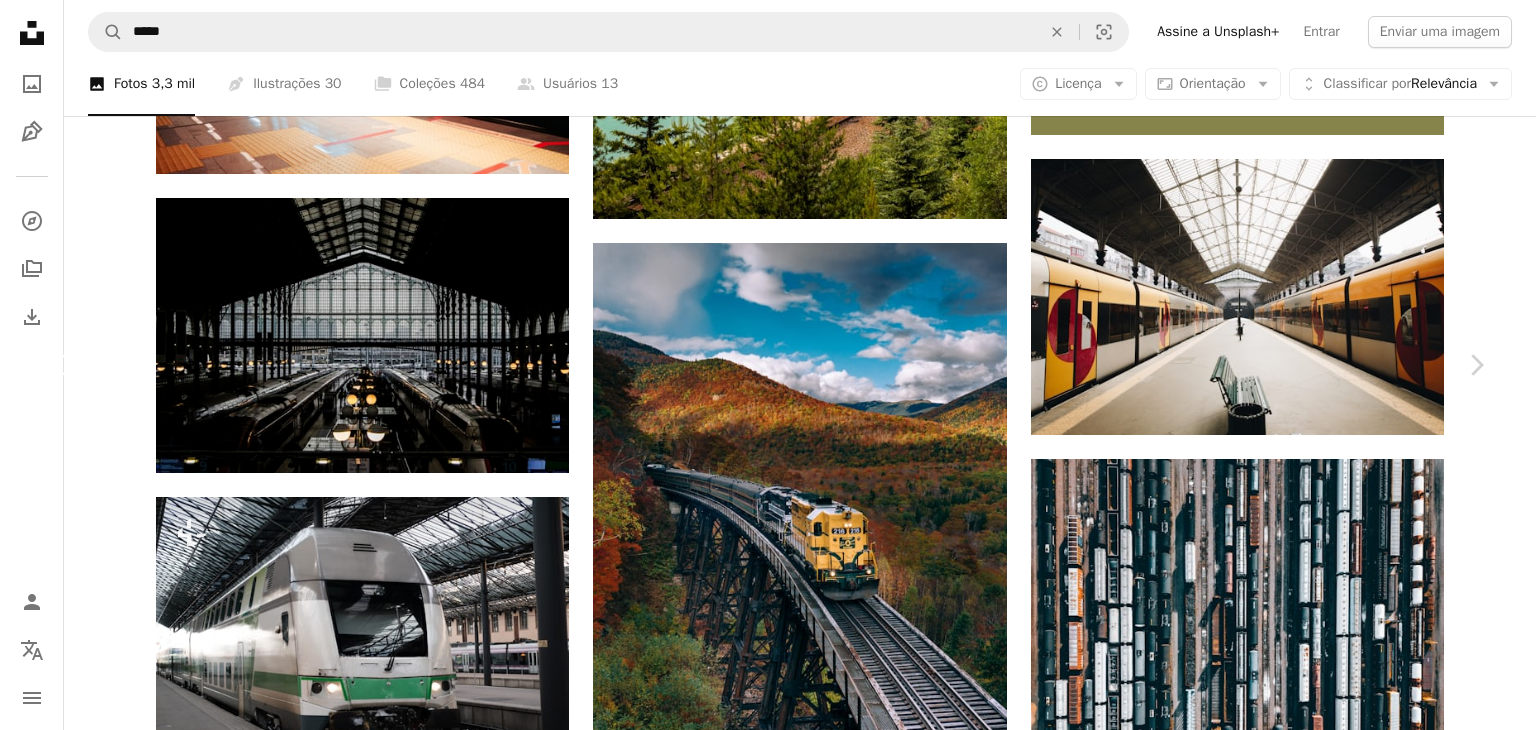 click on "Chevron left" at bounding box center [60, 365] 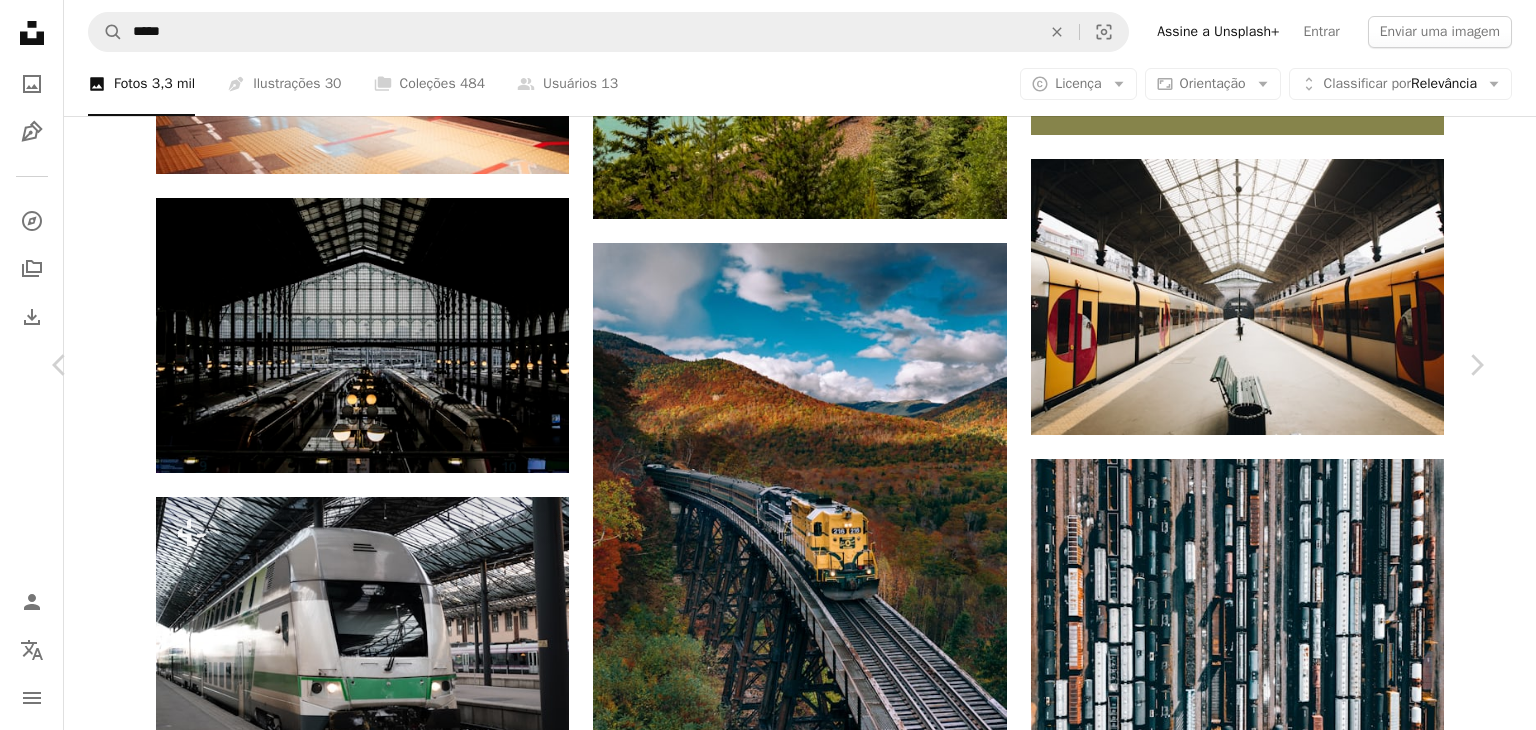 click on "An X shape Chevron left Chevron right Ahmed Para  Unsplash+ A heart A plus sign Editar imagem   Plus sign for Unsplash+ A lock   Baixar Zoom in A forward-right arrow Compartilhar More Actions Calendar outlined Publicada em  27 de fevereiro de 2023 Safety Com a  Licença da Unsplash+ viajar Trem aventura transporte transporte estação ferroviária Trens estação de metrô Imagens gratuitas Desta série Chevron right Plus sign for Unsplash+ Plus sign for Unsplash+ Plus sign for Unsplash+ Plus sign for Unsplash+ Plus sign for Unsplash+ Plus sign for Unsplash+ Plus sign for Unsplash+ Plus sign for Unsplash+ Plus sign for Unsplash+ Plus sign for Unsplash+ Imagens relacionadas Plus sign for Unsplash+ A heart A plus sign Getty Images Para  Unsplash+ A lock   Baixar Plus sign for Unsplash+ A heart A plus sign Getty Images Para  Unsplash+ A lock   Baixar Plus sign for Unsplash+ A heart A plus sign Getty Images Para  Unsplash+ A lock   Baixar Plus sign for Unsplash+ A heart A plus sign Getty Images Para  Unsplash+" at bounding box center (768, 4315) 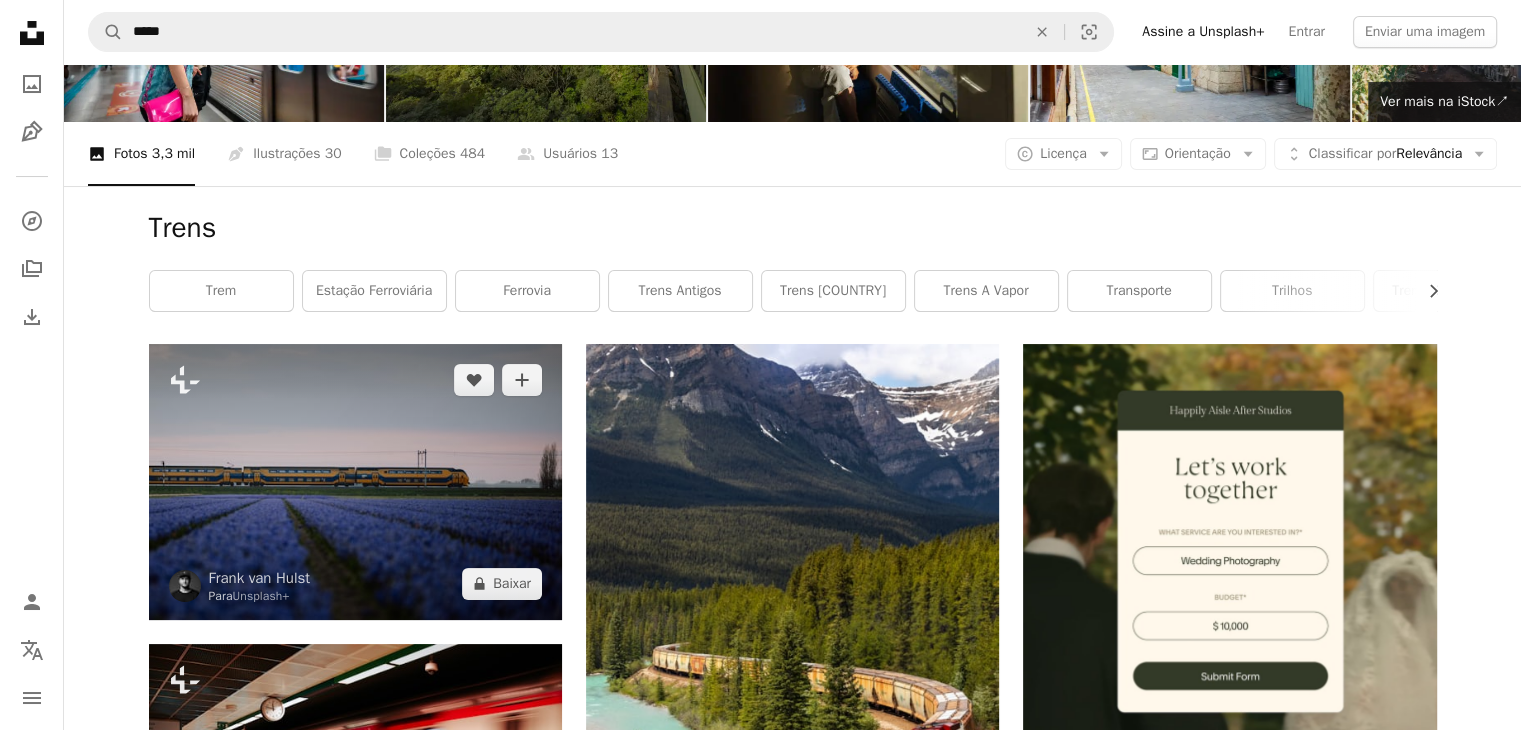 scroll, scrollTop: 300, scrollLeft: 0, axis: vertical 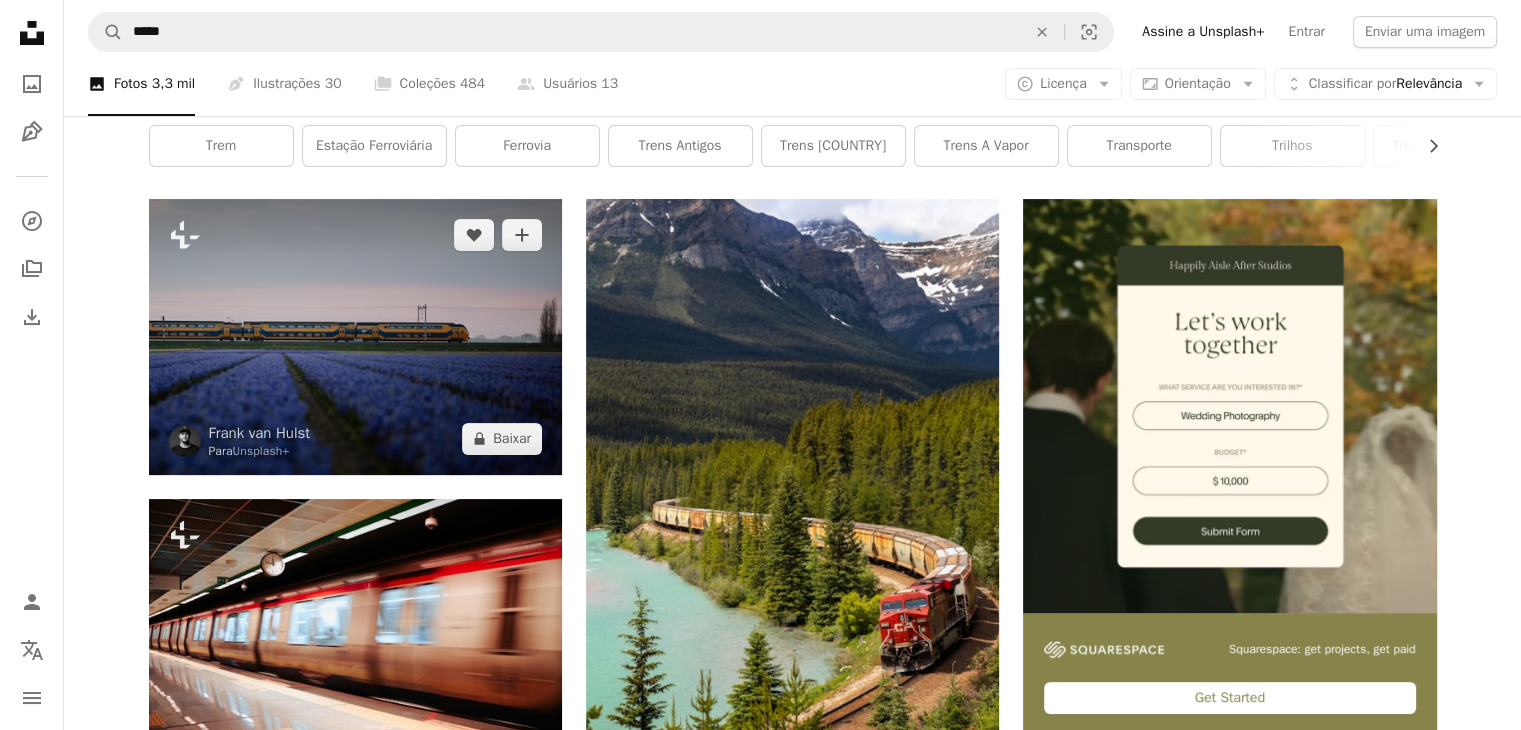 click at bounding box center [355, 336] 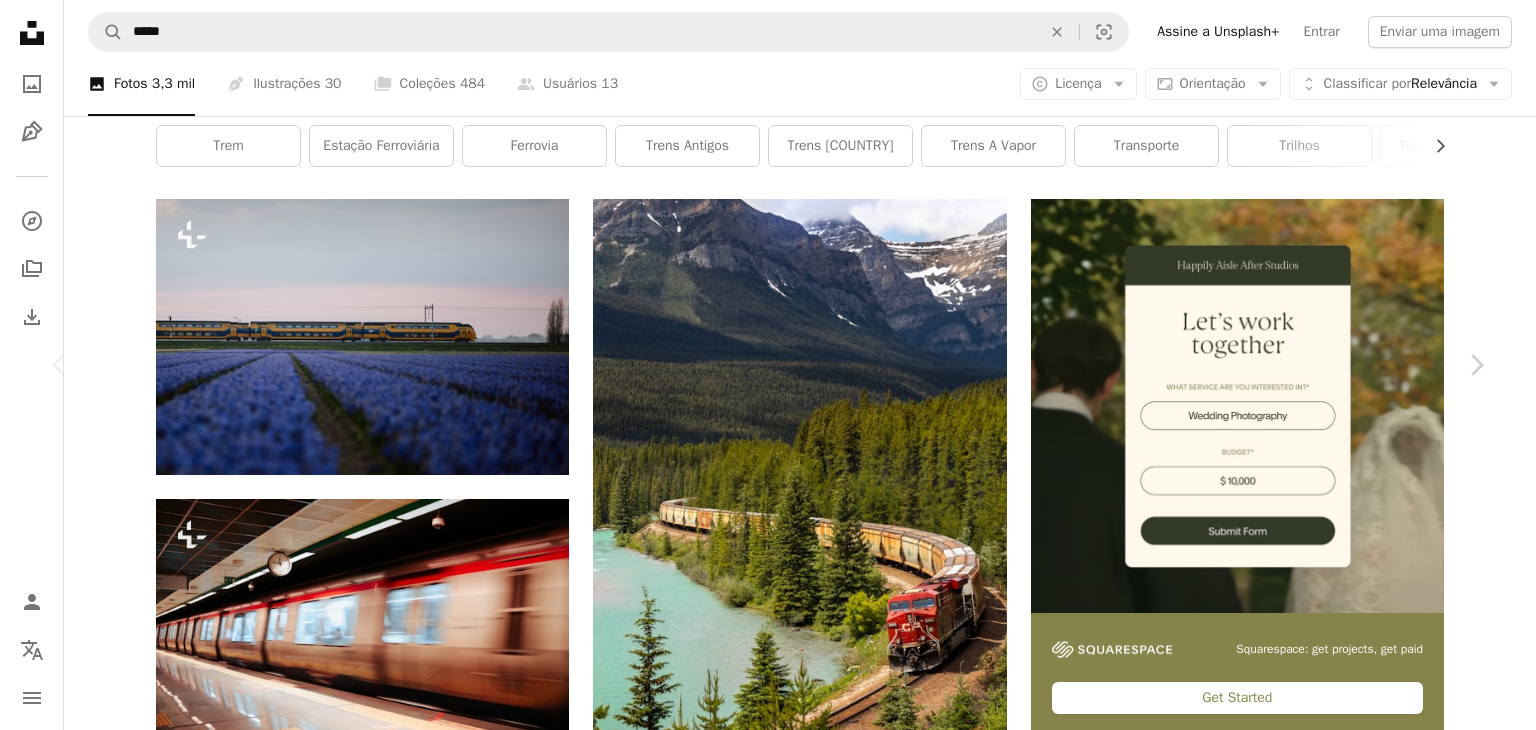 drag, startPoint x: 1324, startPoint y: 45, endPoint x: 1248, endPoint y: 116, distance: 104.00481 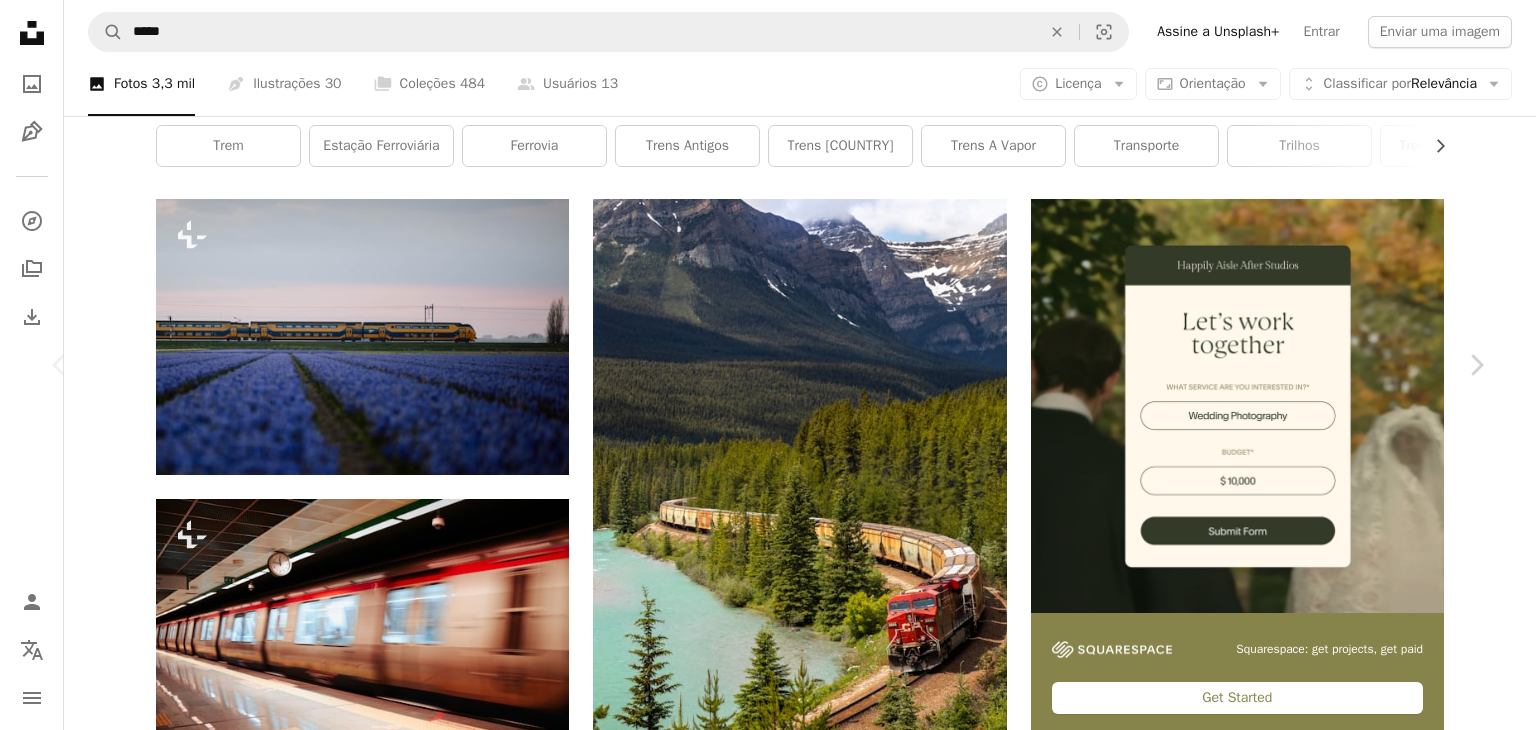 click on "An X shape Imagens premium, prontas para usar. Obtenha acesso ilimitado. A plus sign Conteúdo para associados adicionado mensalmente A plus sign Downloads royalty-free ilimitados A plus sign Ilustrações  Lançamento A plus sign Proteções legais aprimoradas anual 66%  de desconto mensal $ 12   $ 4 USD por mês * Assine a  Unsplash+ *Quando pago anualmente, faturamento antecipado de  $ 48 Mais impostos aplicáveis. Renovação automática. Cancele quando quiser." at bounding box center (768, 4915) 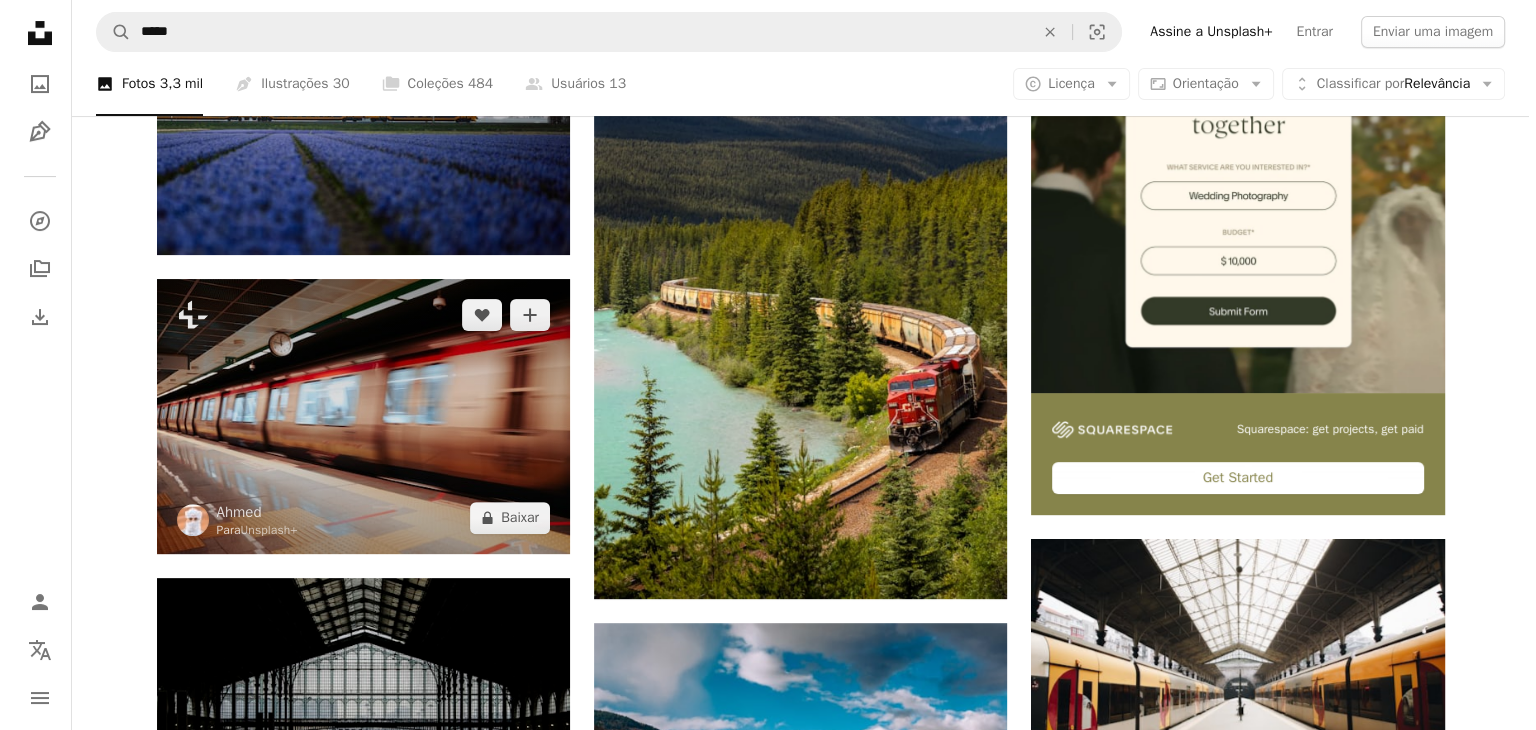 scroll, scrollTop: 600, scrollLeft: 0, axis: vertical 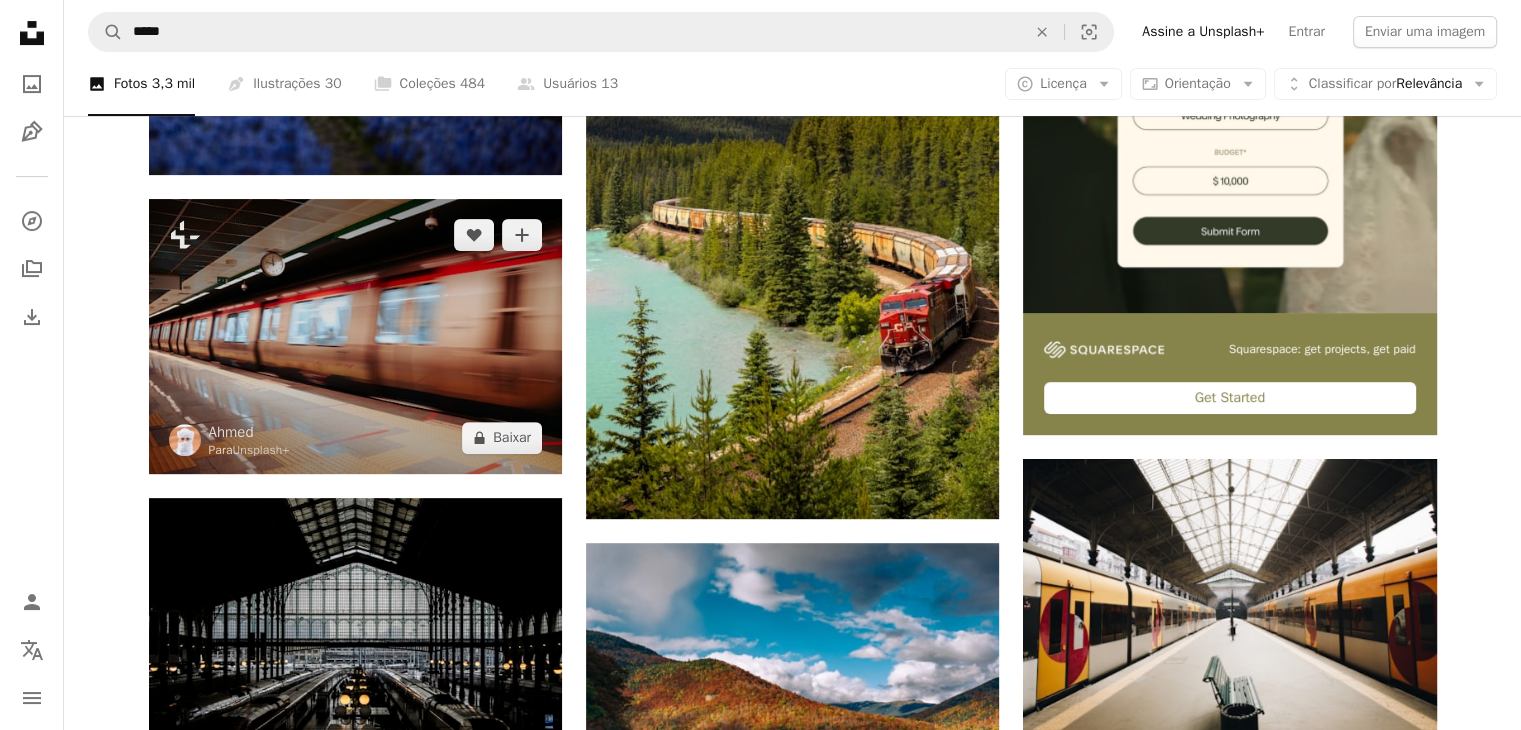 click at bounding box center [355, 336] 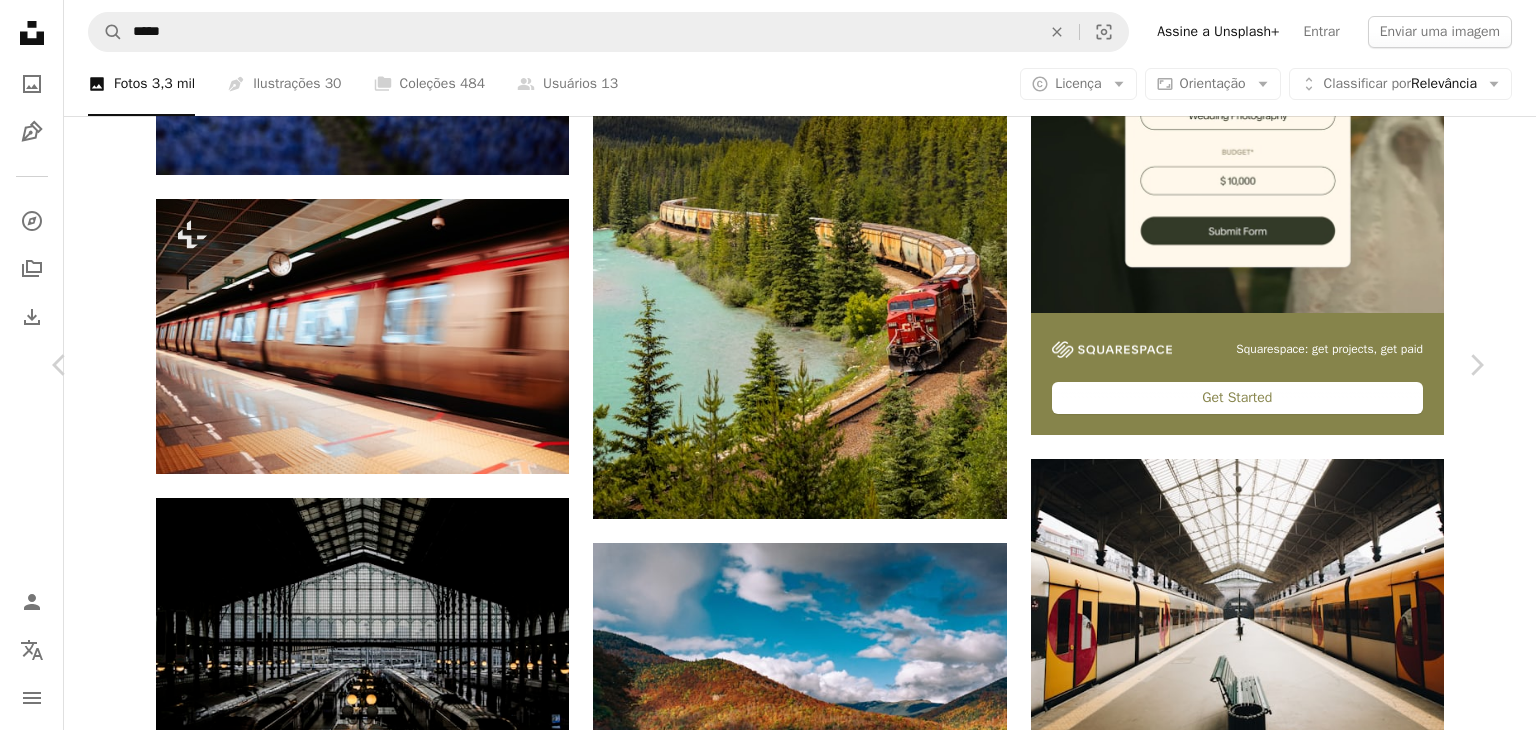 click on "A lock   Baixar" at bounding box center [1336, 4297] 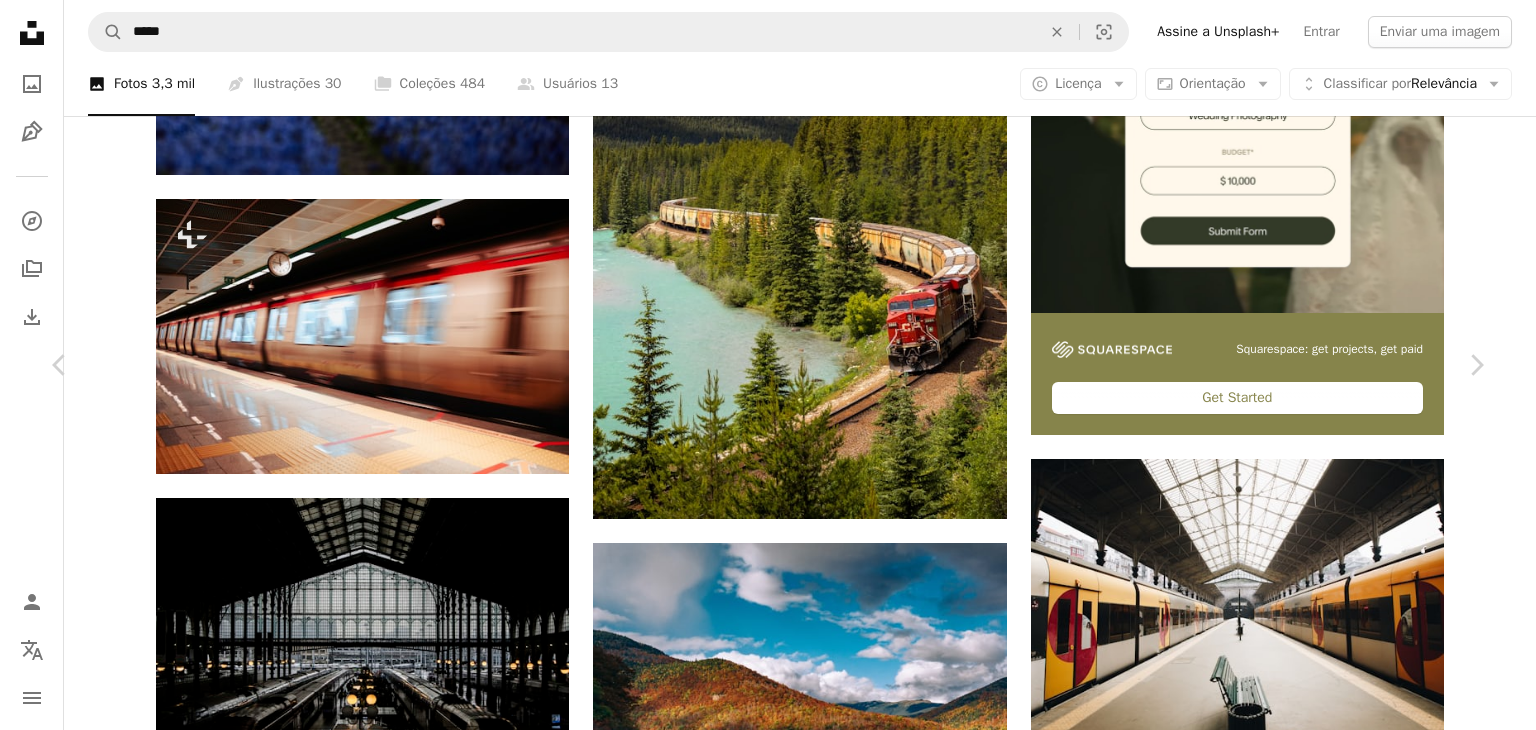 click on "An X shape Imagens premium, prontas para usar. Obtenha acesso ilimitado. A plus sign Conteúdo para associados adicionado mensalmente A plus sign Downloads royalty-free ilimitados A plus sign Ilustrações  Lançamento A plus sign Proteções legais aprimoradas anual 66%  de desconto mensal $ 12   $ 4 USD por mês * Assine a  Unsplash+ *Quando pago anualmente, faturamento antecipado de  $ 48 Mais impostos aplicáveis. Renovação automática. Cancele quando quiser." at bounding box center (768, 4615) 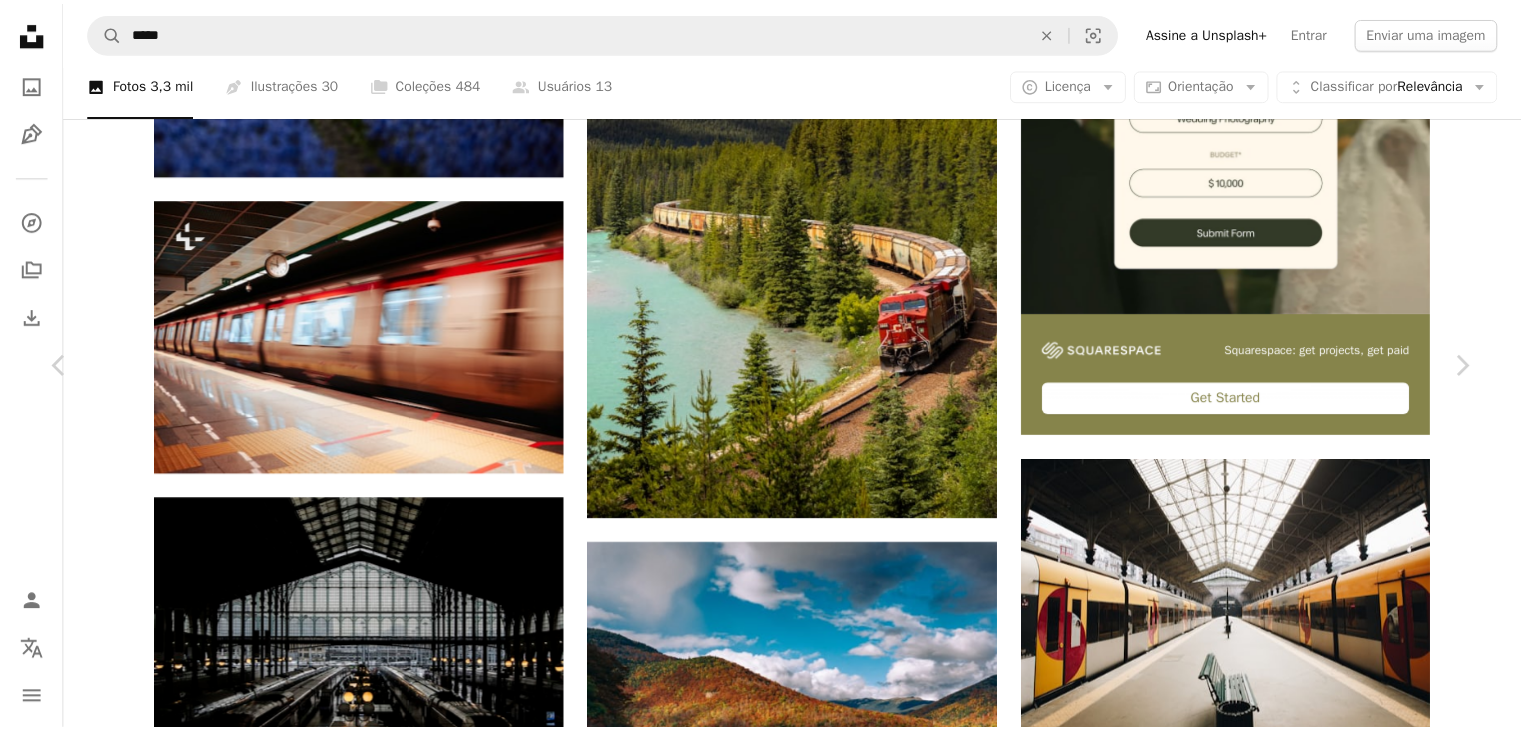 scroll, scrollTop: 0, scrollLeft: 0, axis: both 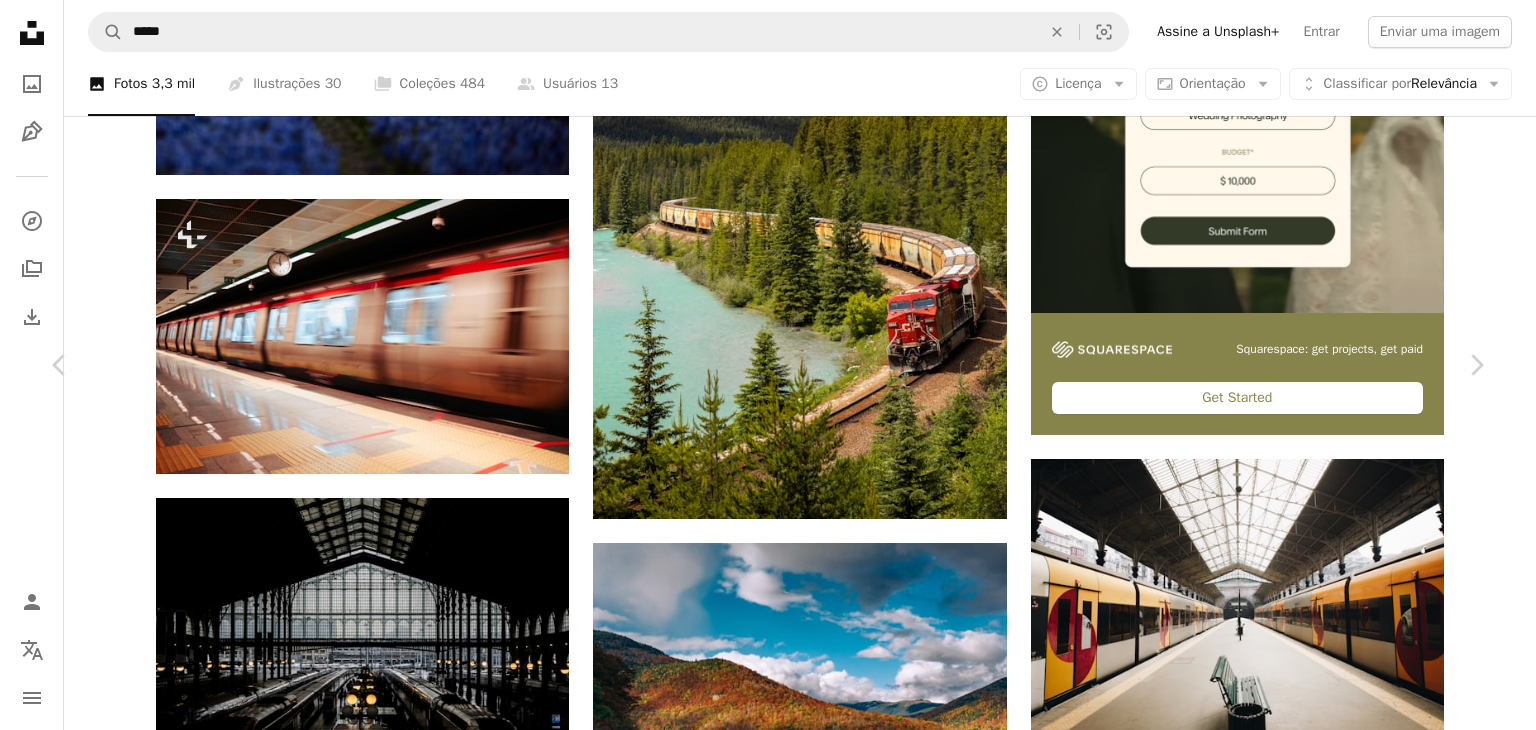 click on "An X shape Chevron left Chevron right Ahmed Para  Unsplash+ A heart A plus sign Editar imagem   Plus sign for Unsplash+ A lock   Baixar Zoom in A forward-right arrow Compartilhar More Actions Calendar outlined Publicada em  27 de fevereiro de 2023 Safety Com a  Licença da Unsplash+ viajar Trem aventura transporte transporte estação ferroviária Trens estação de metrô Imagens gratuitas Desta série Chevron right Plus sign for Unsplash+ Plus sign for Unsplash+ Plus sign for Unsplash+ Plus sign for Unsplash+ Plus sign for Unsplash+ Plus sign for Unsplash+ Plus sign for Unsplash+ Plus sign for Unsplash+ Plus sign for Unsplash+ Plus sign for Unsplash+ Imagens relacionadas Plus sign for Unsplash+ A heart A plus sign Getty Images Para  Unsplash+ A lock   Baixar Plus sign for Unsplash+ A heart A plus sign Getty Images Para  Unsplash+ A lock   Baixar Plus sign for Unsplash+ A heart A plus sign Getty Images Para  Unsplash+ A lock   Baixar Plus sign for Unsplash+ A heart A plus sign Getty Images Para  Unsplash+" at bounding box center (768, 4615) 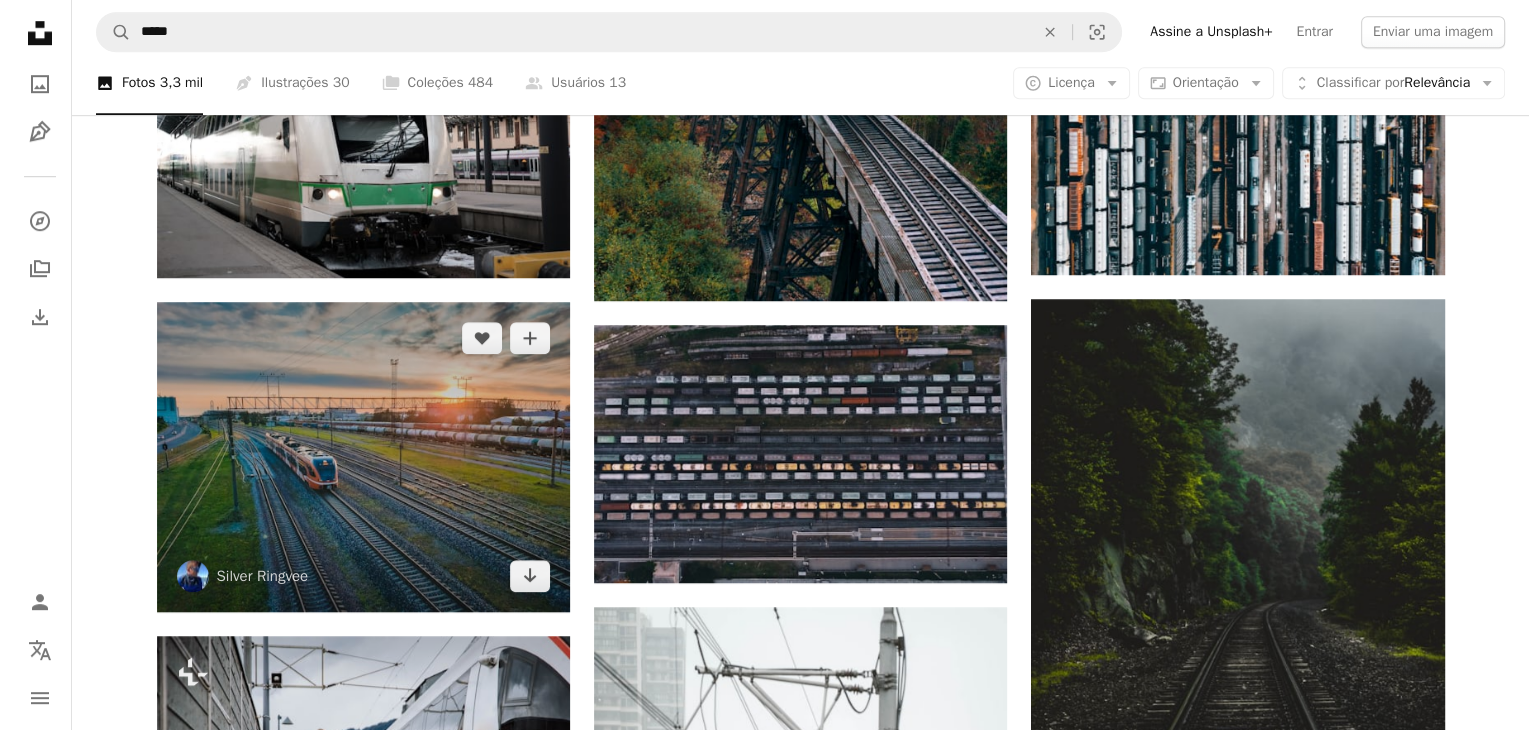 scroll, scrollTop: 1400, scrollLeft: 0, axis: vertical 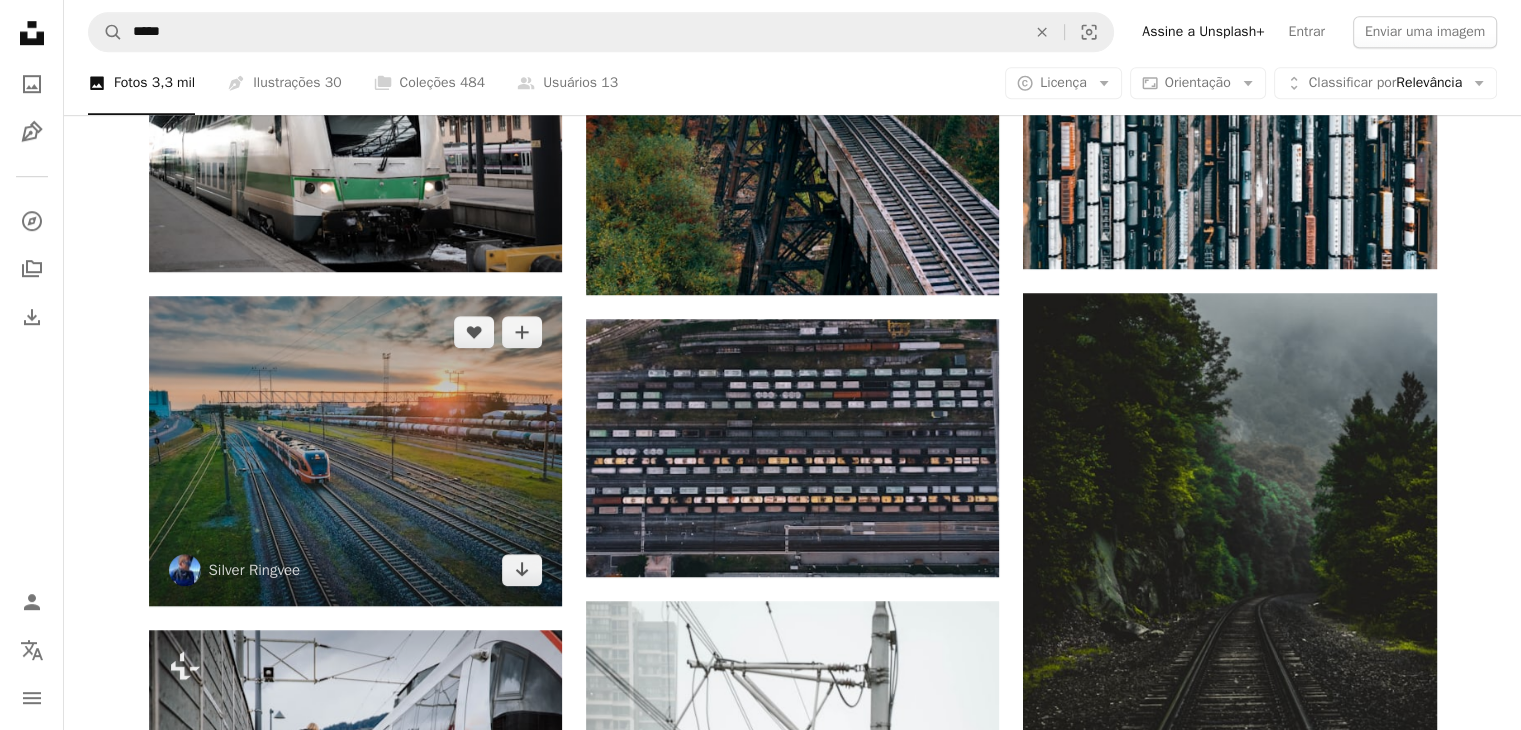 click at bounding box center (355, 451) 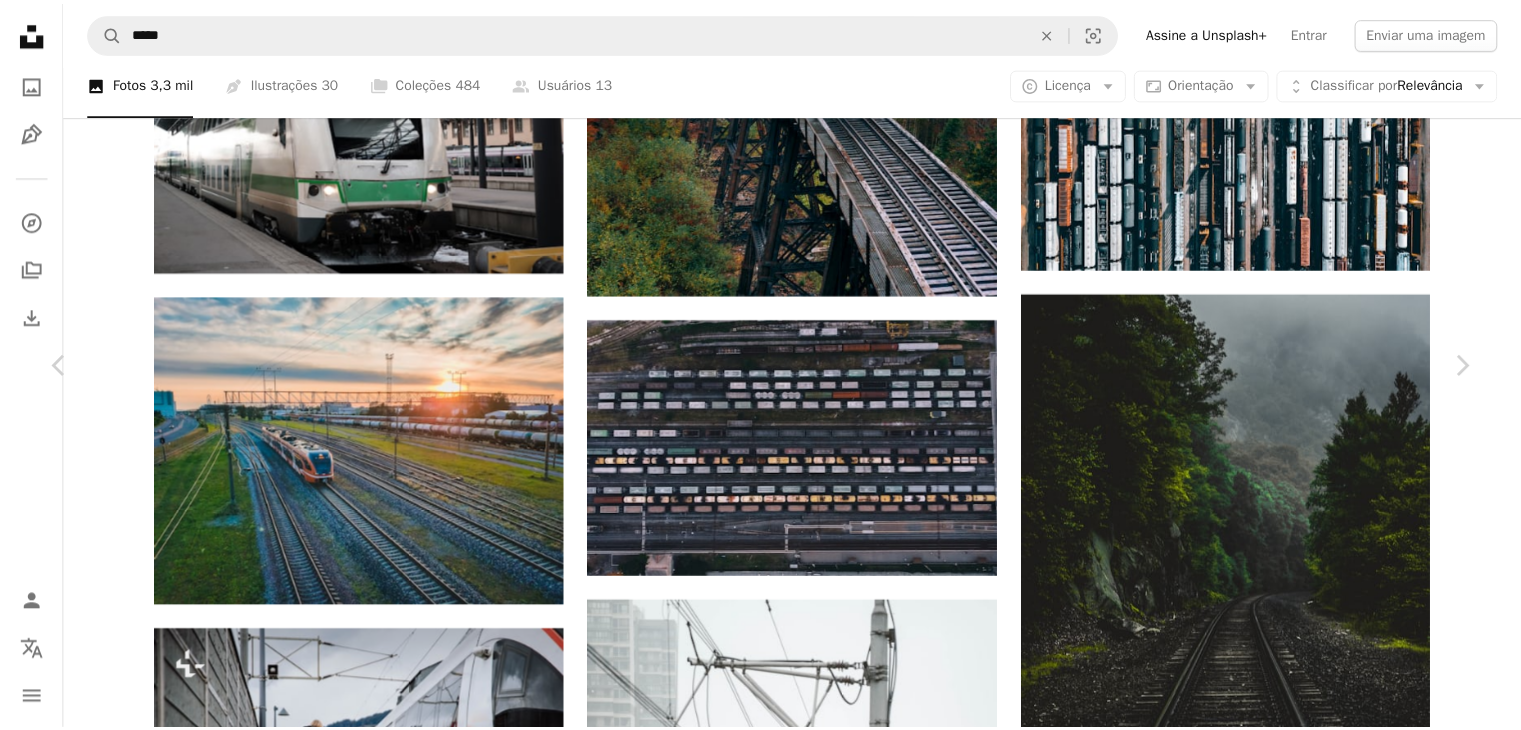 scroll, scrollTop: 0, scrollLeft: 0, axis: both 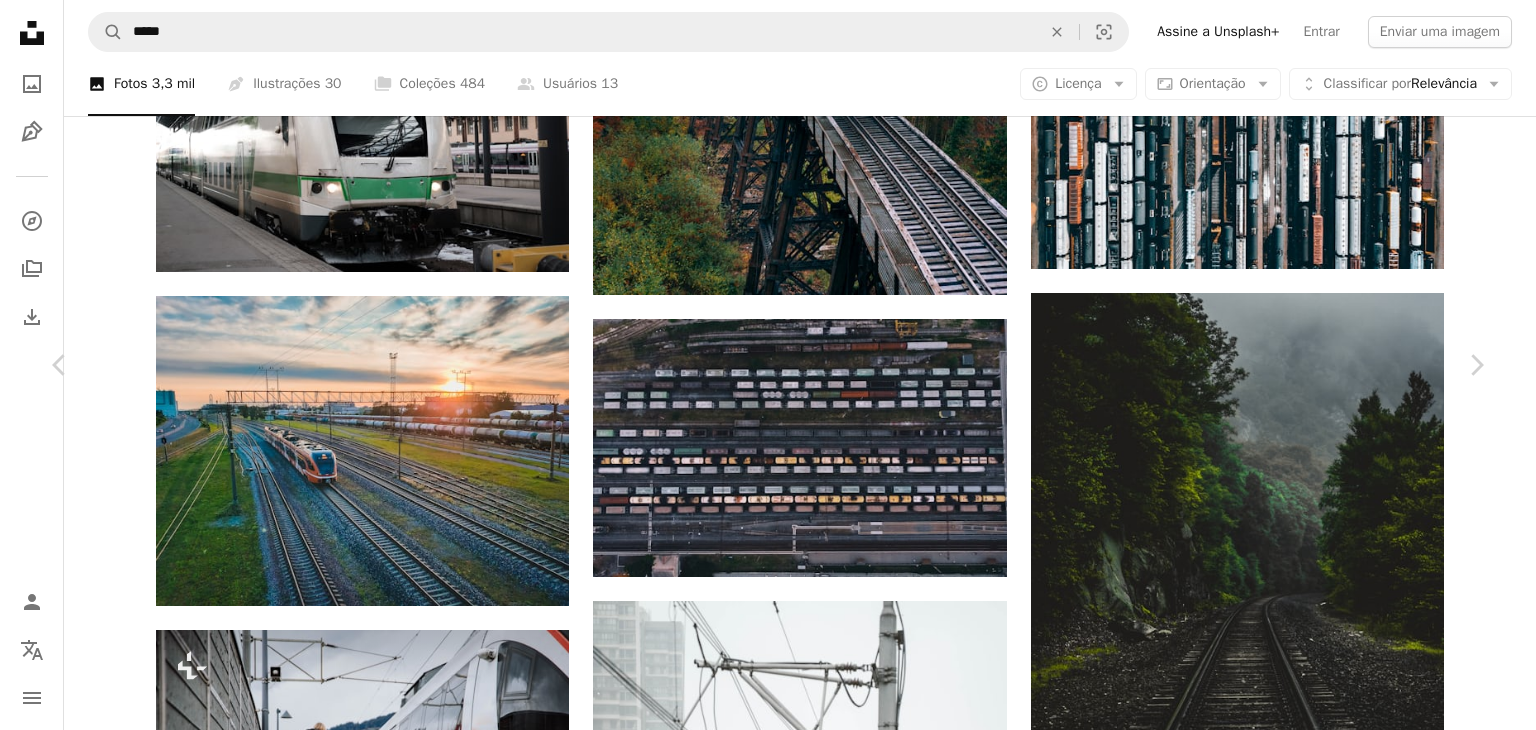 click on "Chevron down" 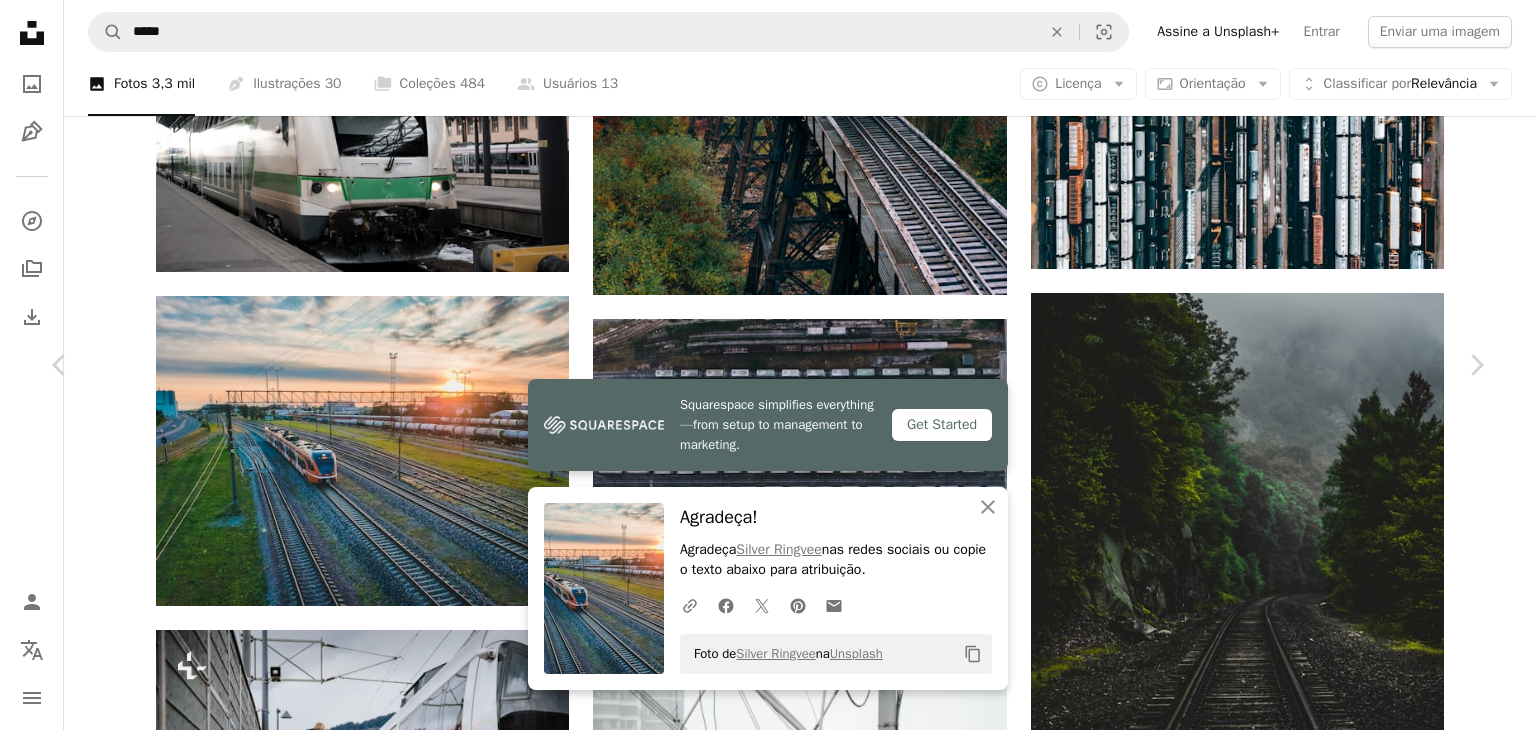 click on "An X shape Chevron left Chevron right Squarespace simplifies everything—from setup to management to marketing. Get Started An X shape Fechar Agradeça! Agradeça  Silver Ringvee  nas redes sociais ou copie o texto abaixo para atribuição. A URL sharing icon (chains) Facebook icon X (formerly Twitter) icon Pinterest icon An envelope Foto de  Silver Ringvee  na  Unsplash
Copy content Silver Ringvee silverringvee A heart A plus sign Editar imagem   Plus sign for Unsplash+ Baixar gratuitamente Chevron down Zoom in Visualizações 288.869 Downloads 9.378 A forward-right arrow Compartilhar Info icon Informações More Actions A map marker [CITY], [COUNTRY] Calendar outlined Publicada em  2 de outubro de 2019 Camera samsung, SM-G960U1 Safety Uso gratuito sob a  Licença da Unsplash Trens Trem veículo transporte ferrovia [COUNTRY] trilho [CITY]　 Trilho de trem Fotos gratuitas Pesquise imagens premium relacionadas na iStock  |  Economize 20% com o código UNSPLASH20 Ver mais na iStock  ↗ A heart A heart" at bounding box center (768, 3815) 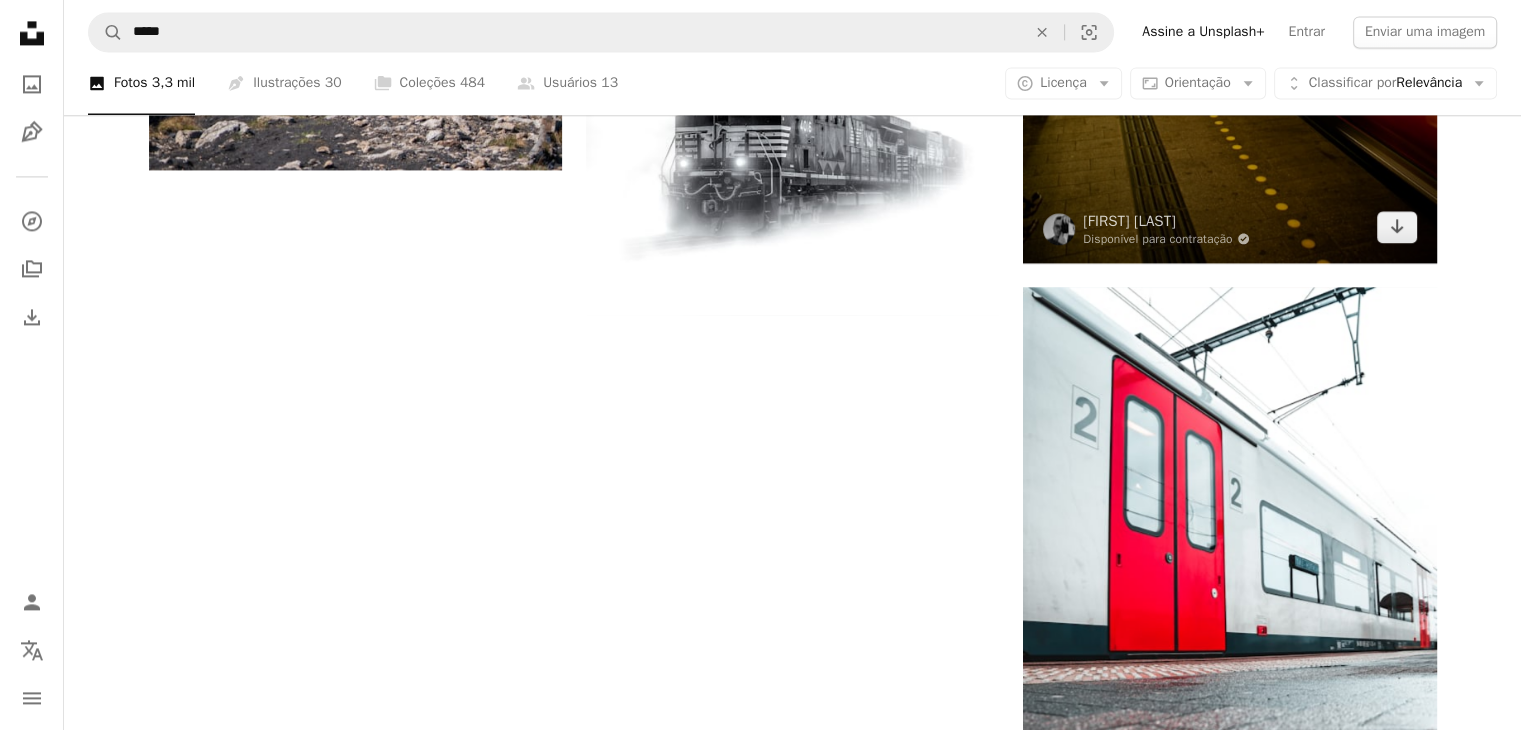 scroll, scrollTop: 3000, scrollLeft: 0, axis: vertical 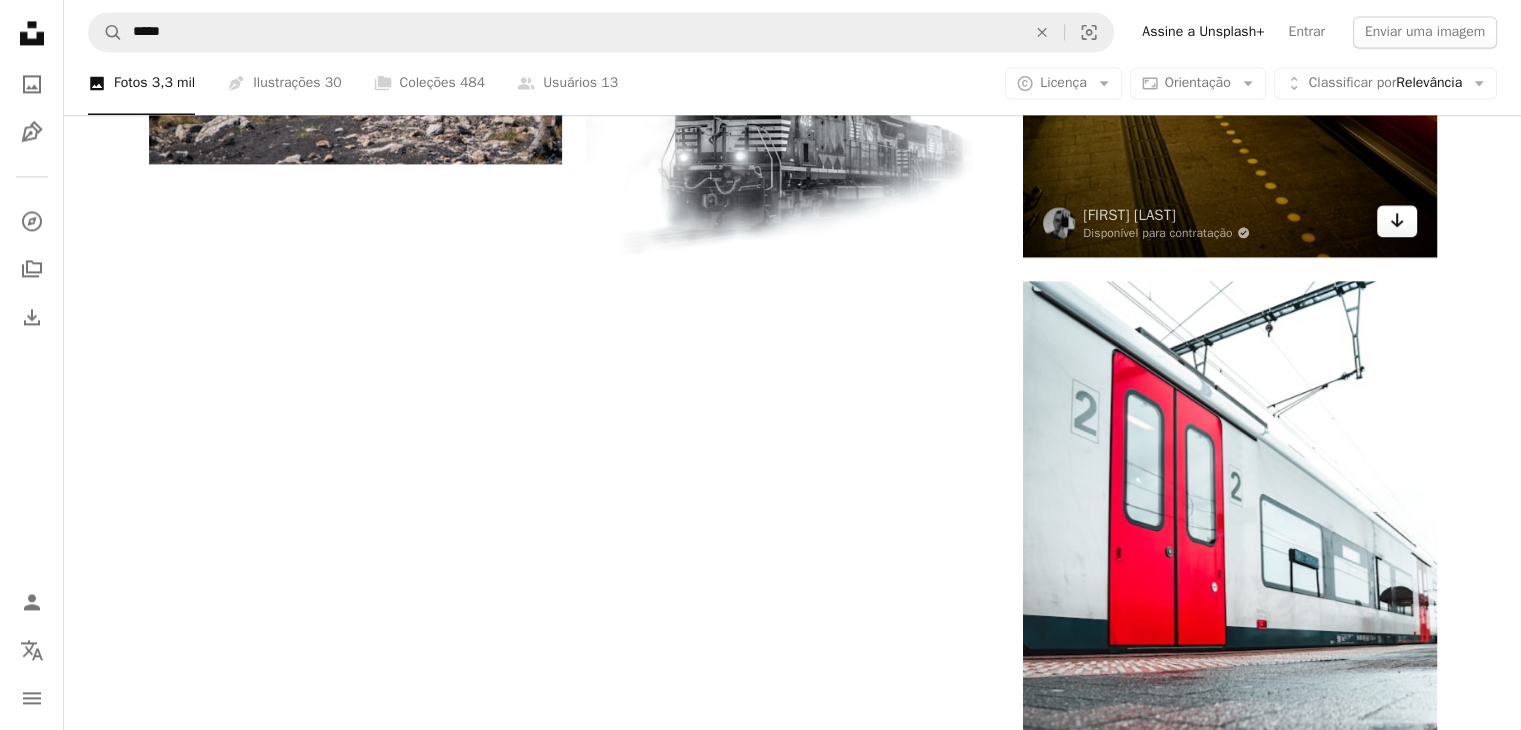 click on "Arrow pointing down" 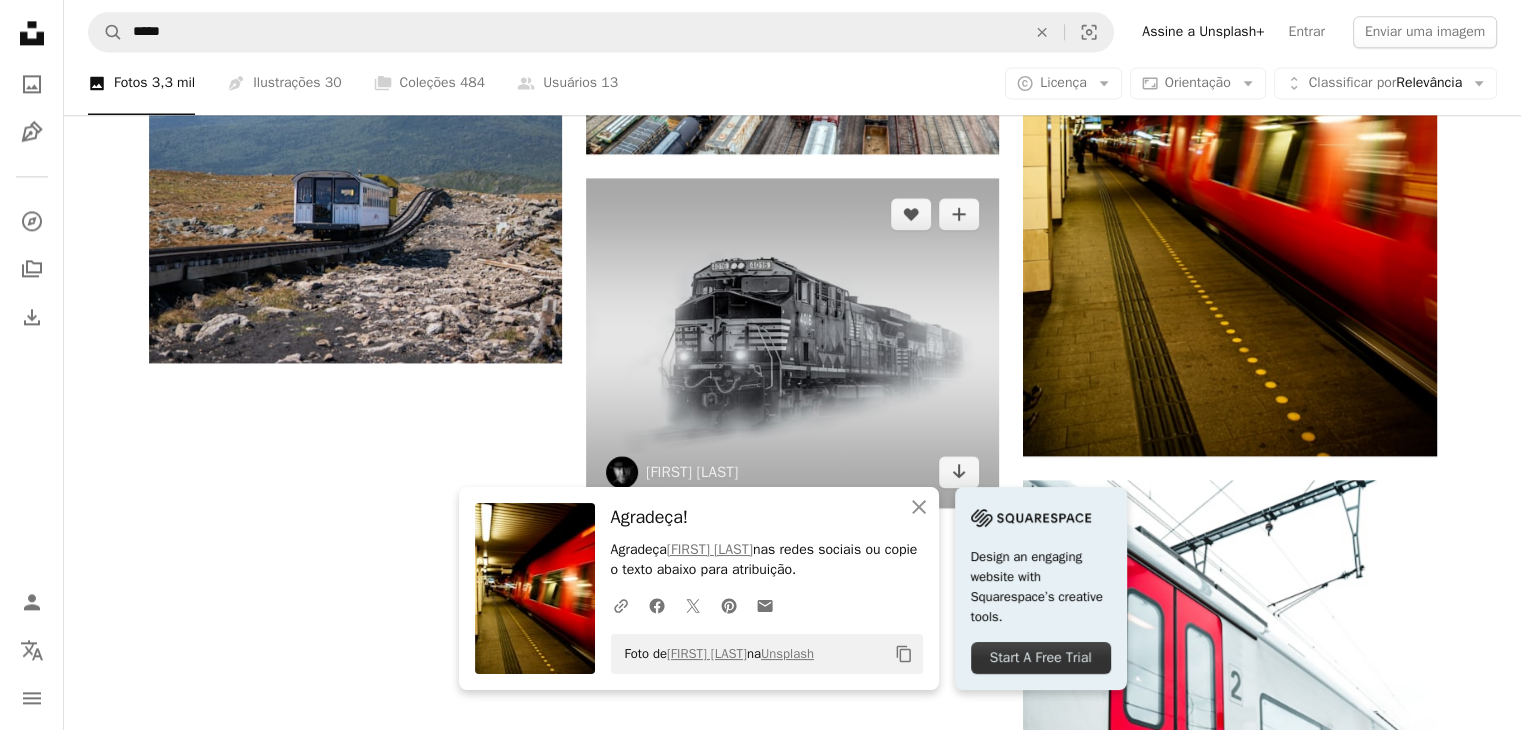 scroll, scrollTop: 2800, scrollLeft: 0, axis: vertical 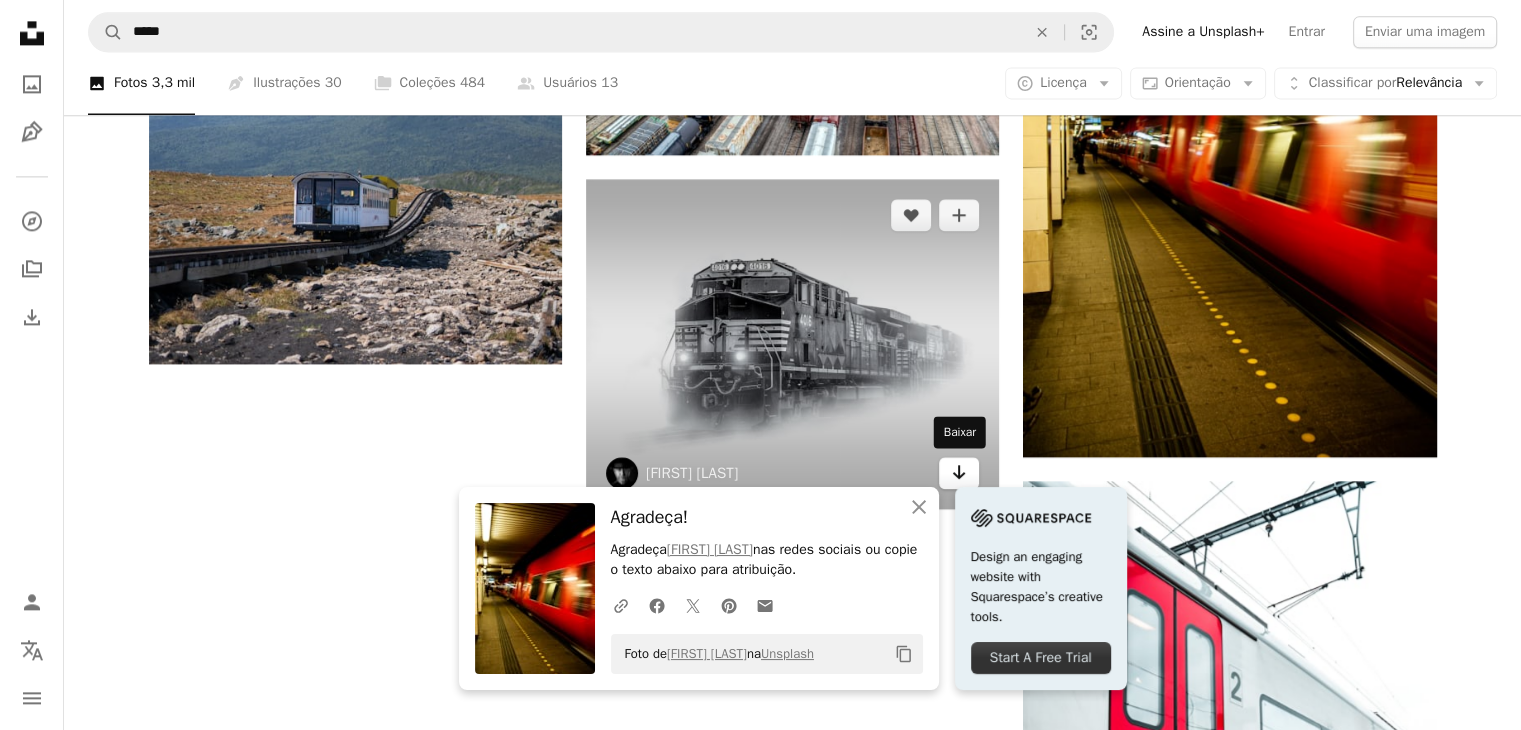 click on "Arrow pointing down" 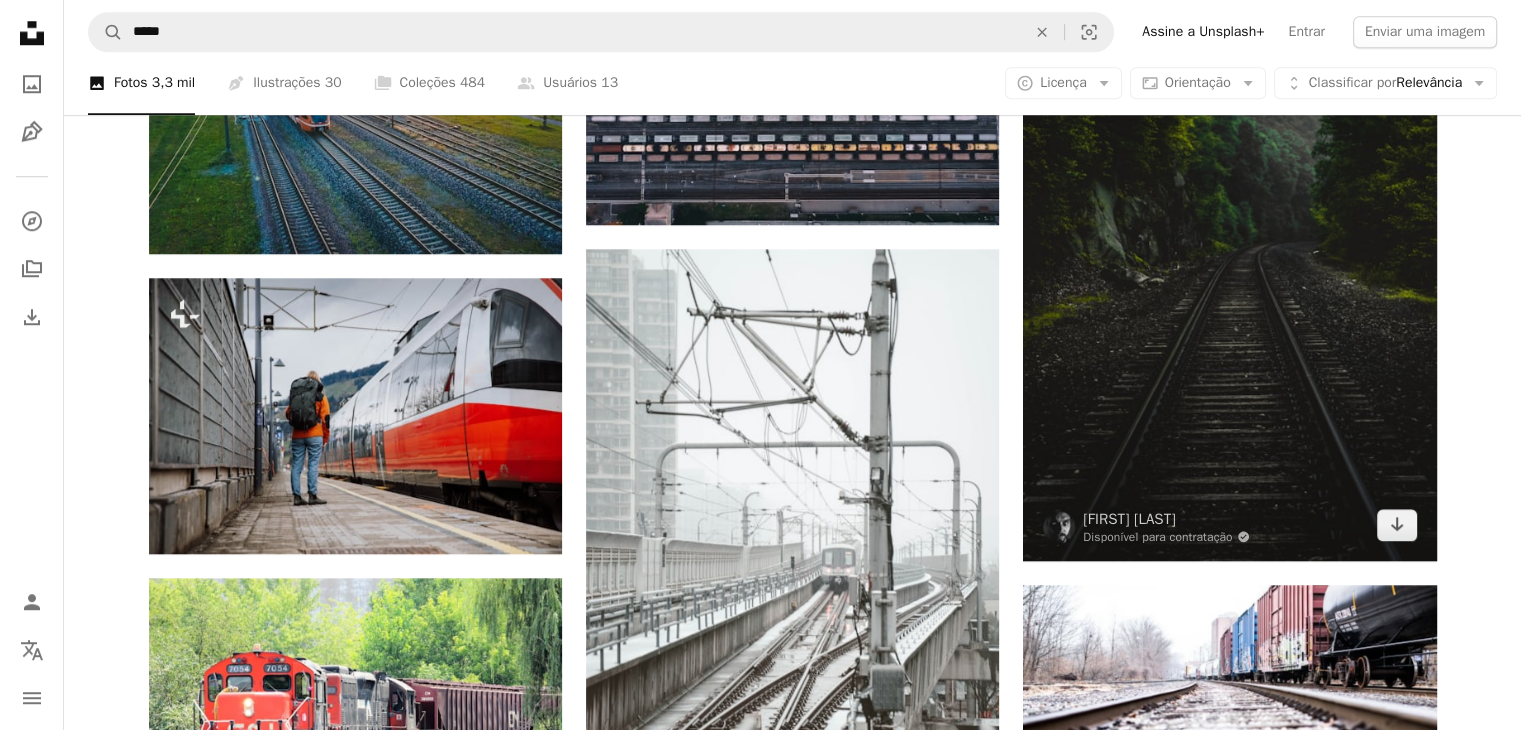 scroll, scrollTop: 1700, scrollLeft: 0, axis: vertical 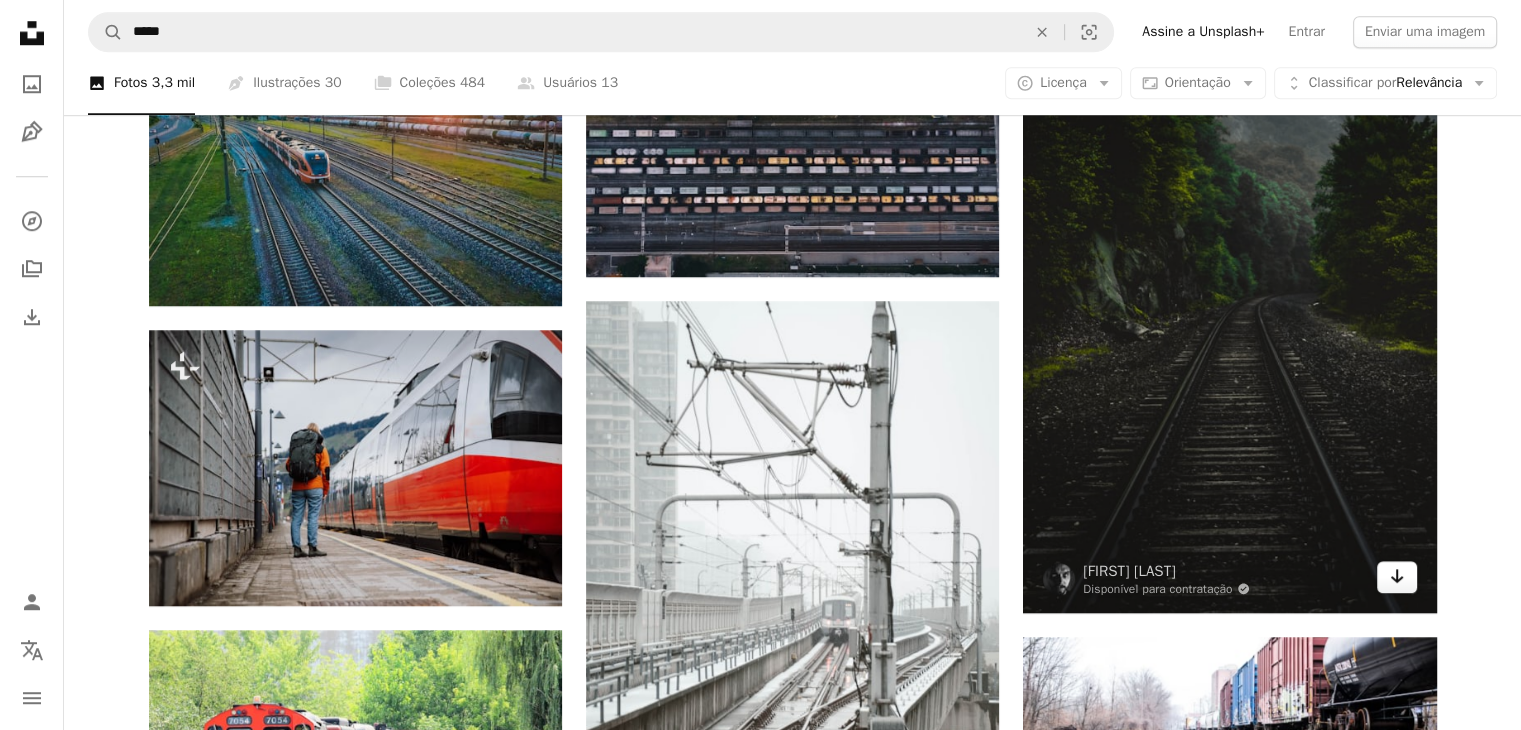 click 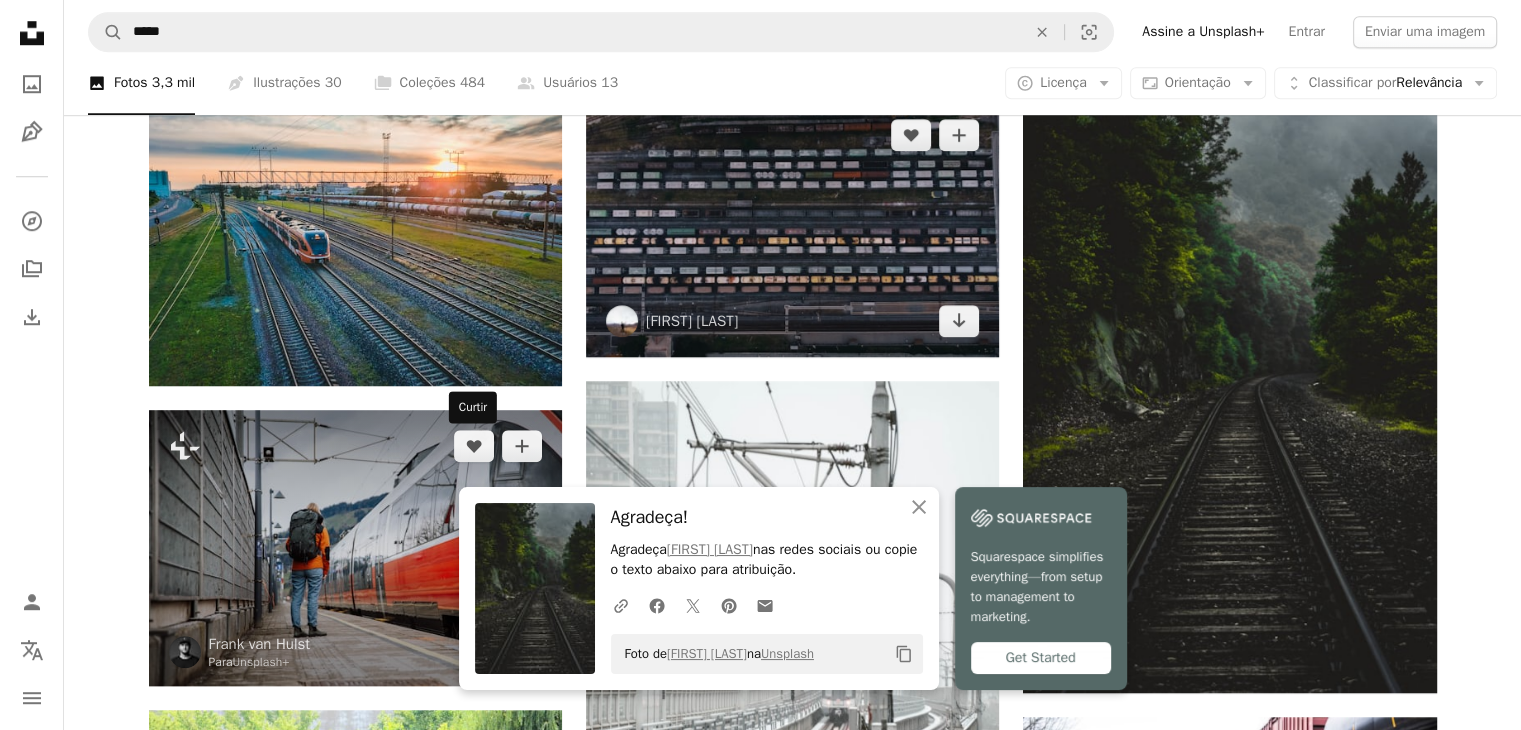 scroll, scrollTop: 1600, scrollLeft: 0, axis: vertical 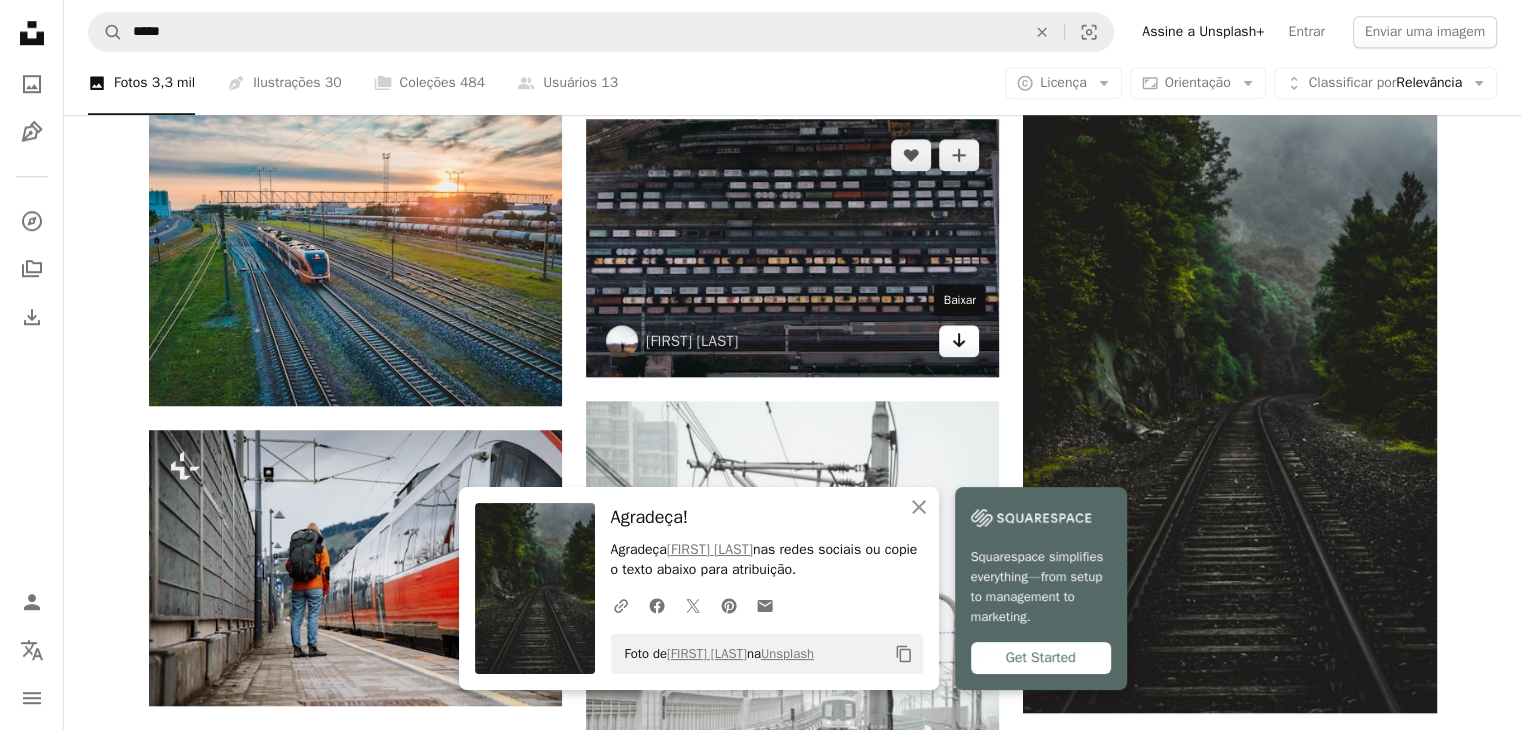 click 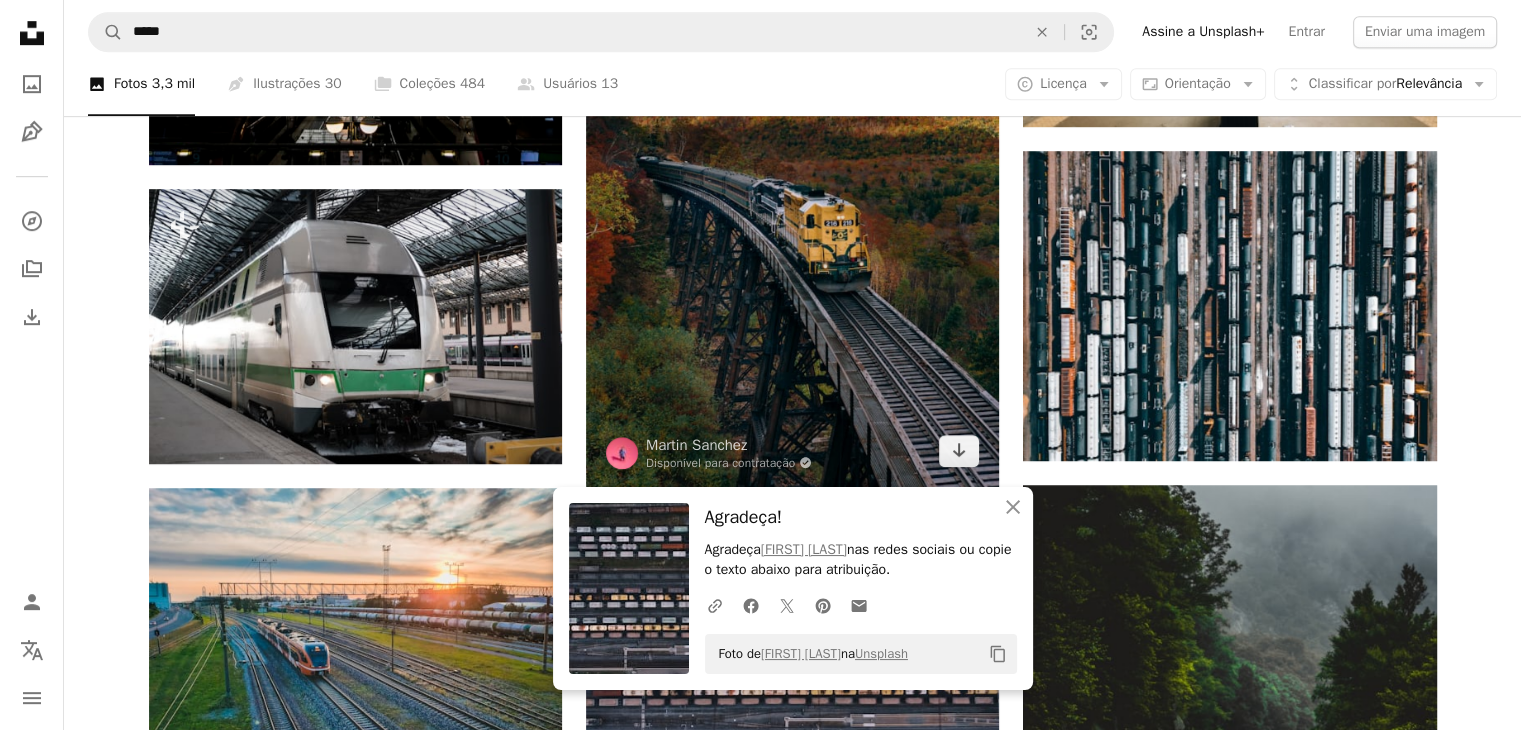 scroll, scrollTop: 1200, scrollLeft: 0, axis: vertical 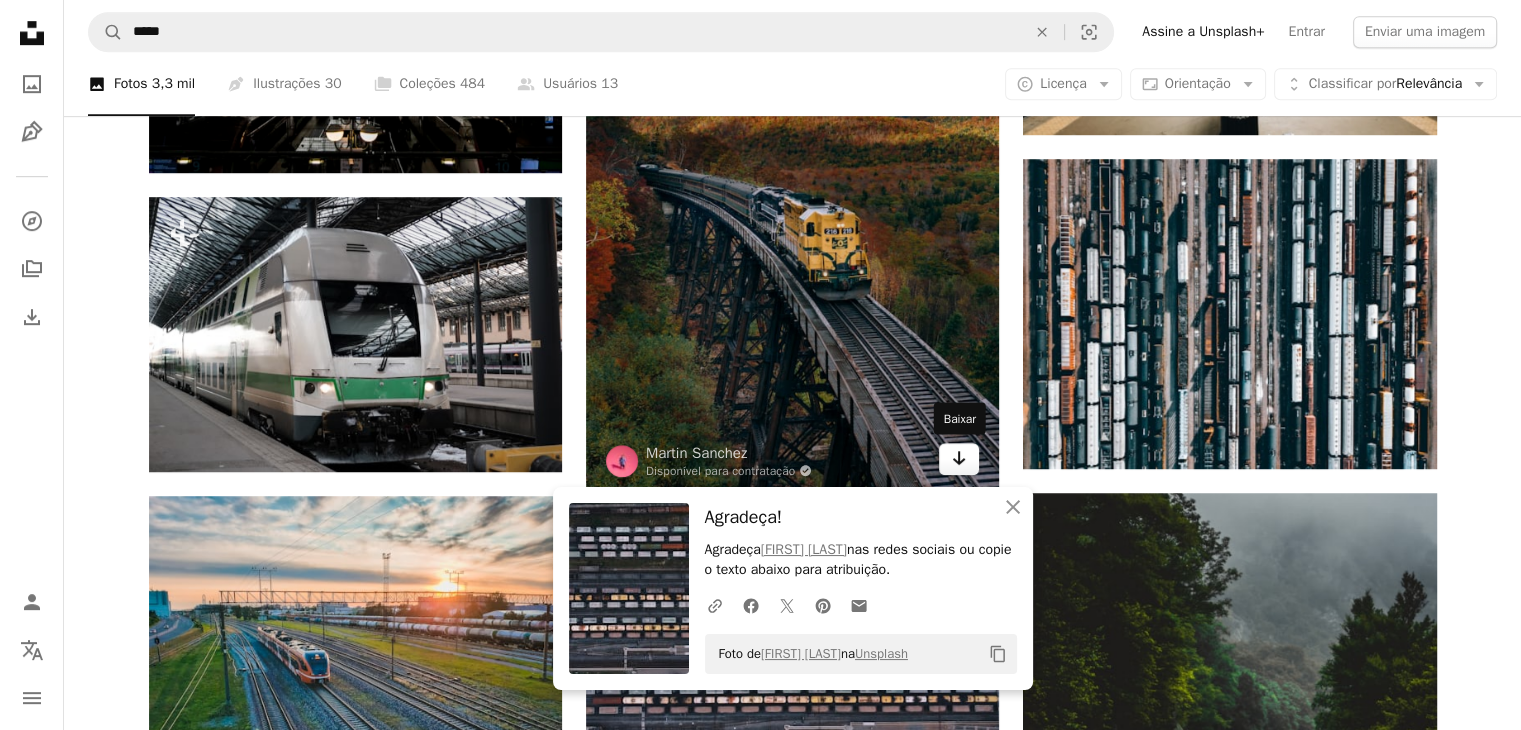 click on "Arrow pointing down" 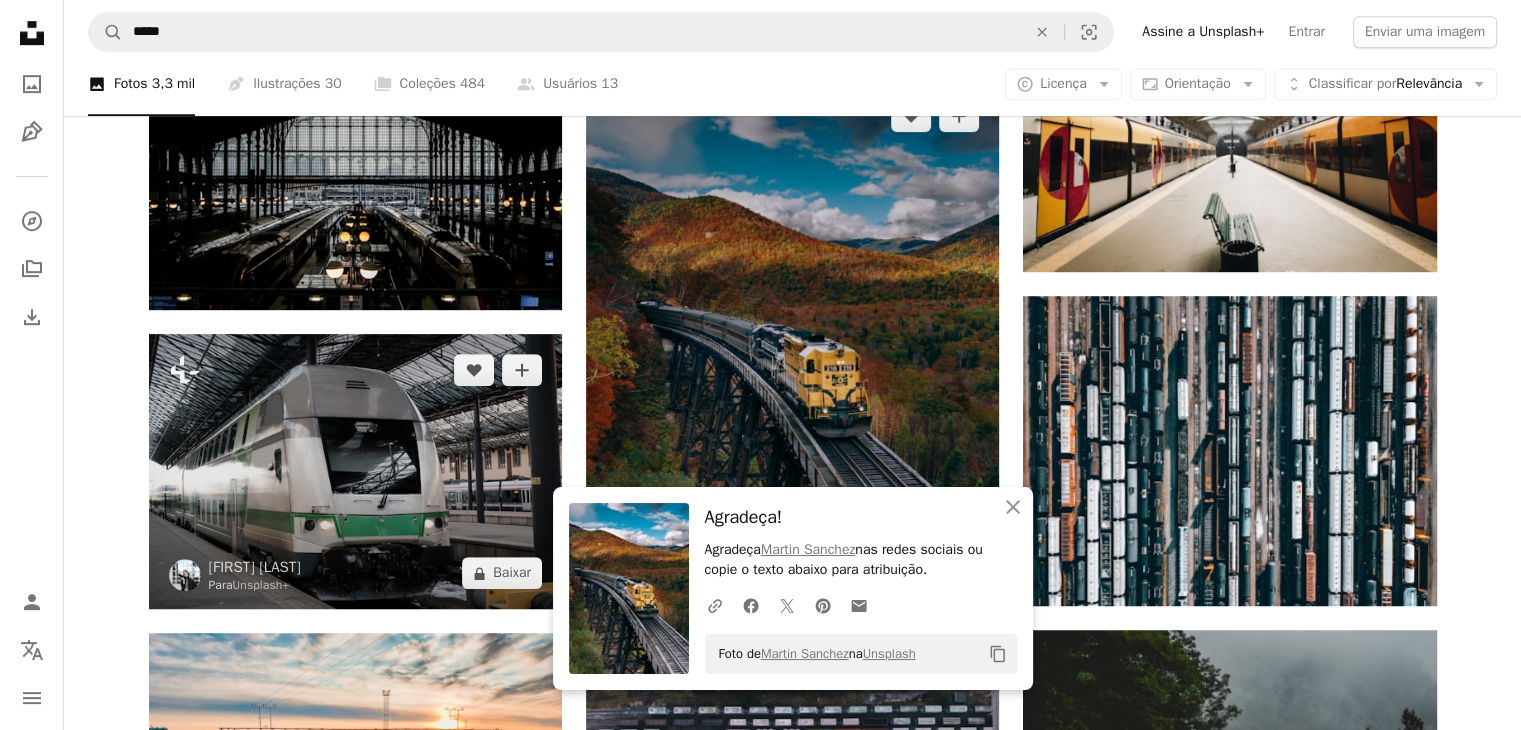 scroll, scrollTop: 1000, scrollLeft: 0, axis: vertical 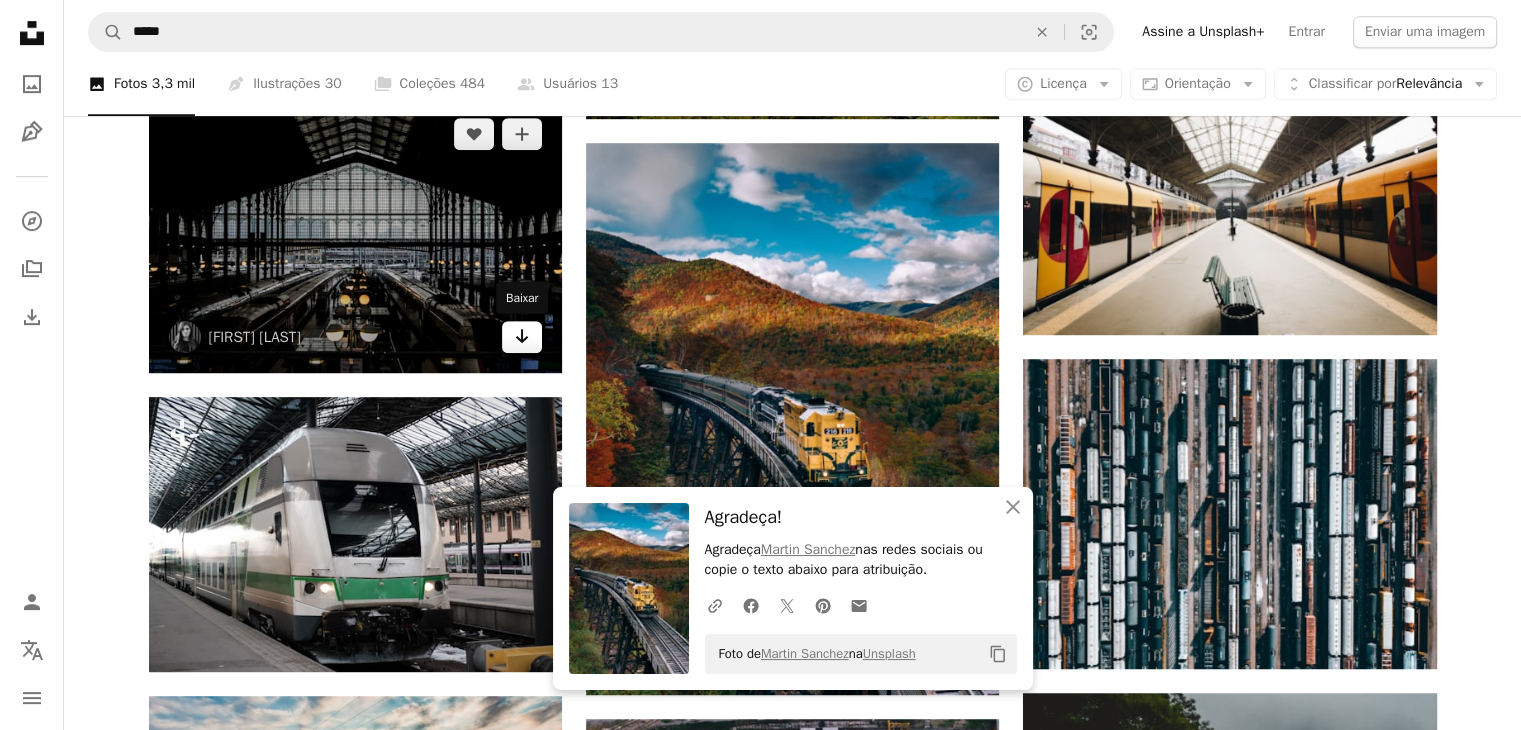 click on "Arrow pointing down" at bounding box center (522, 337) 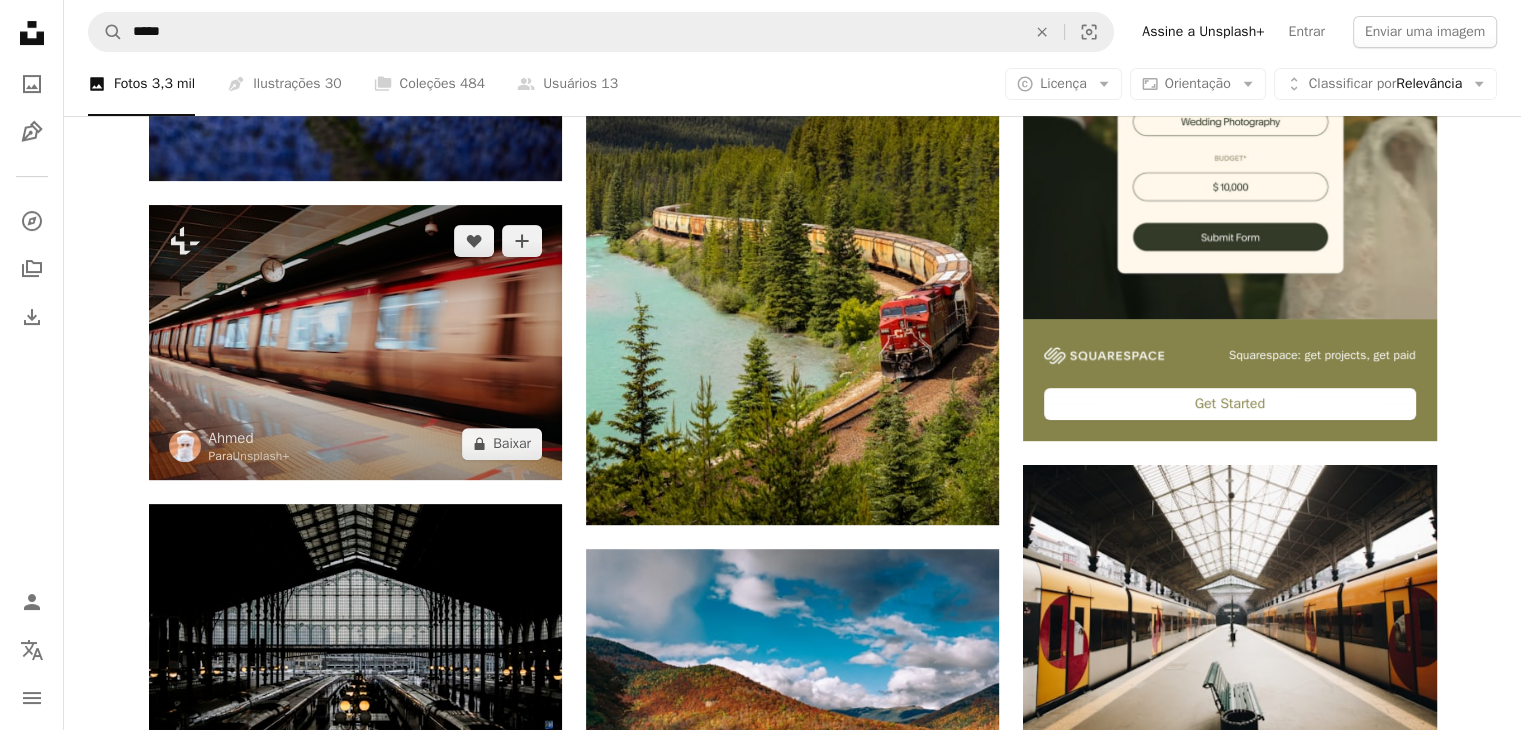 scroll, scrollTop: 600, scrollLeft: 0, axis: vertical 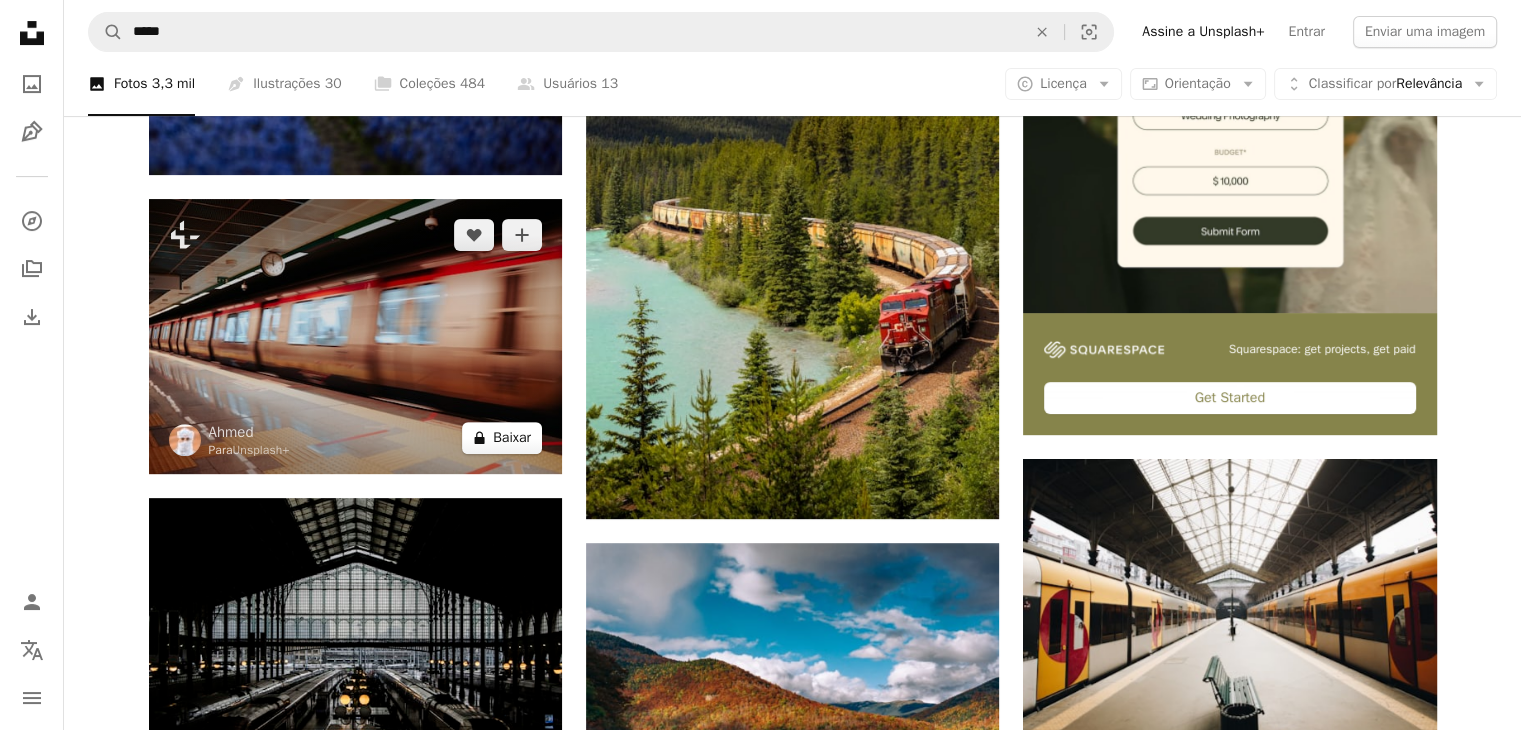 click on "A lock" 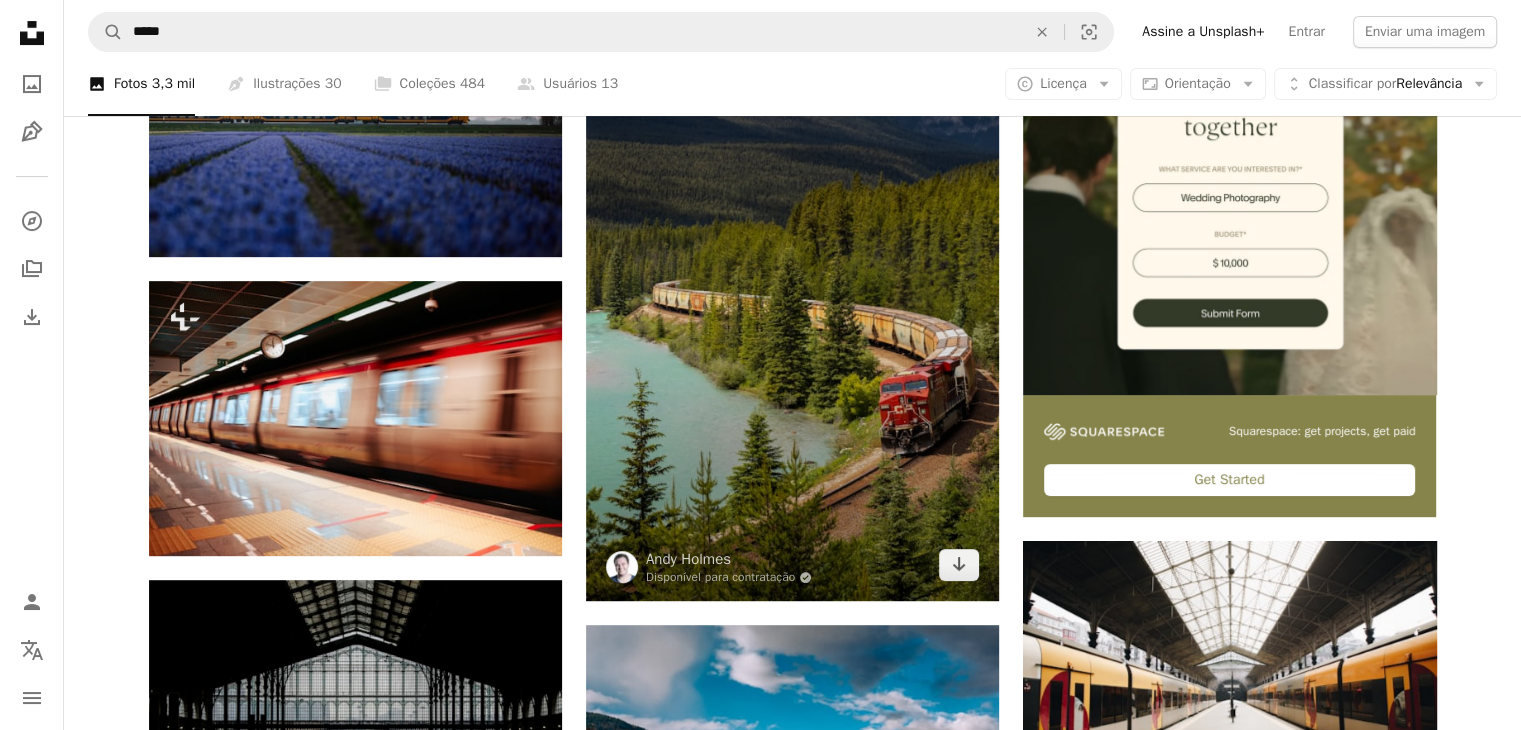 scroll, scrollTop: 500, scrollLeft: 0, axis: vertical 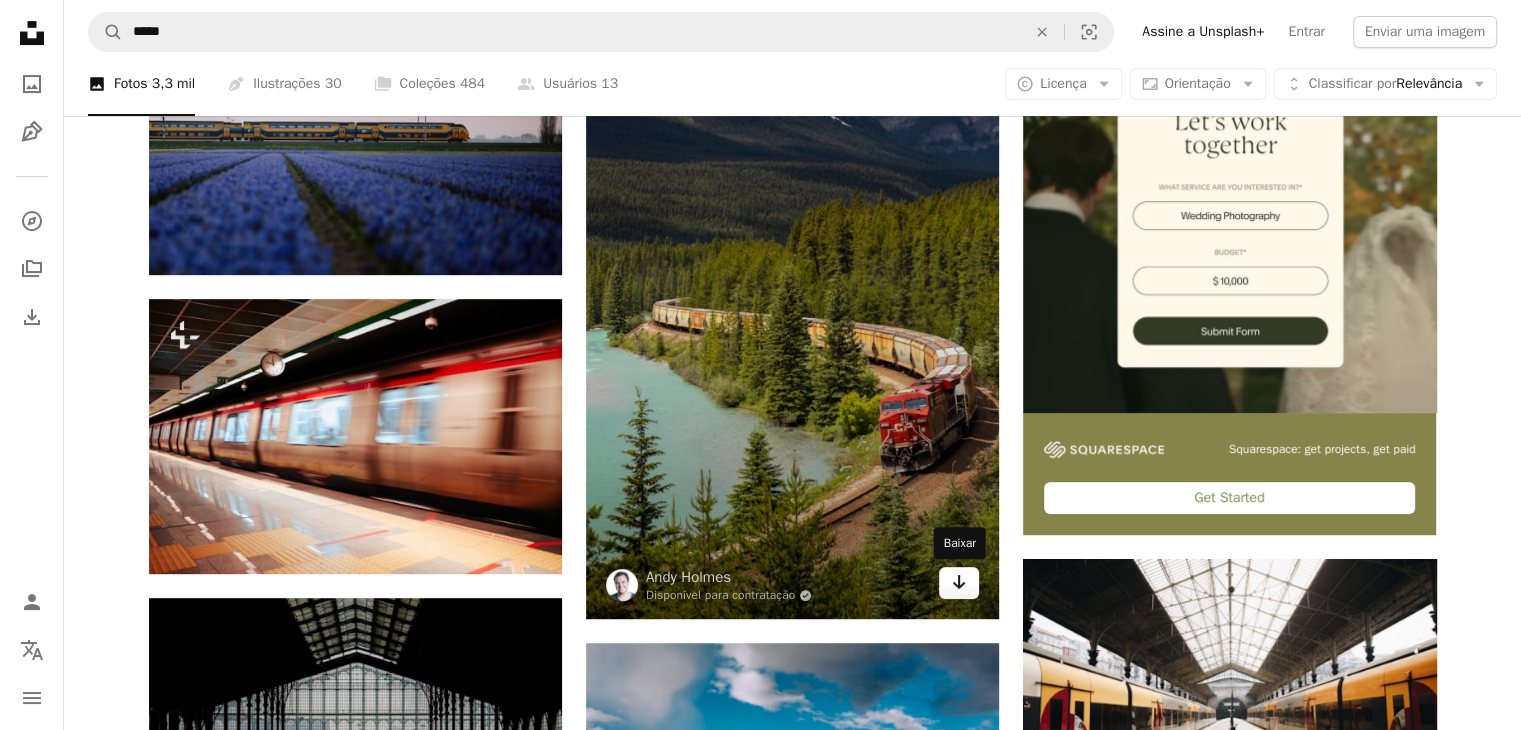 click on "Arrow pointing down" 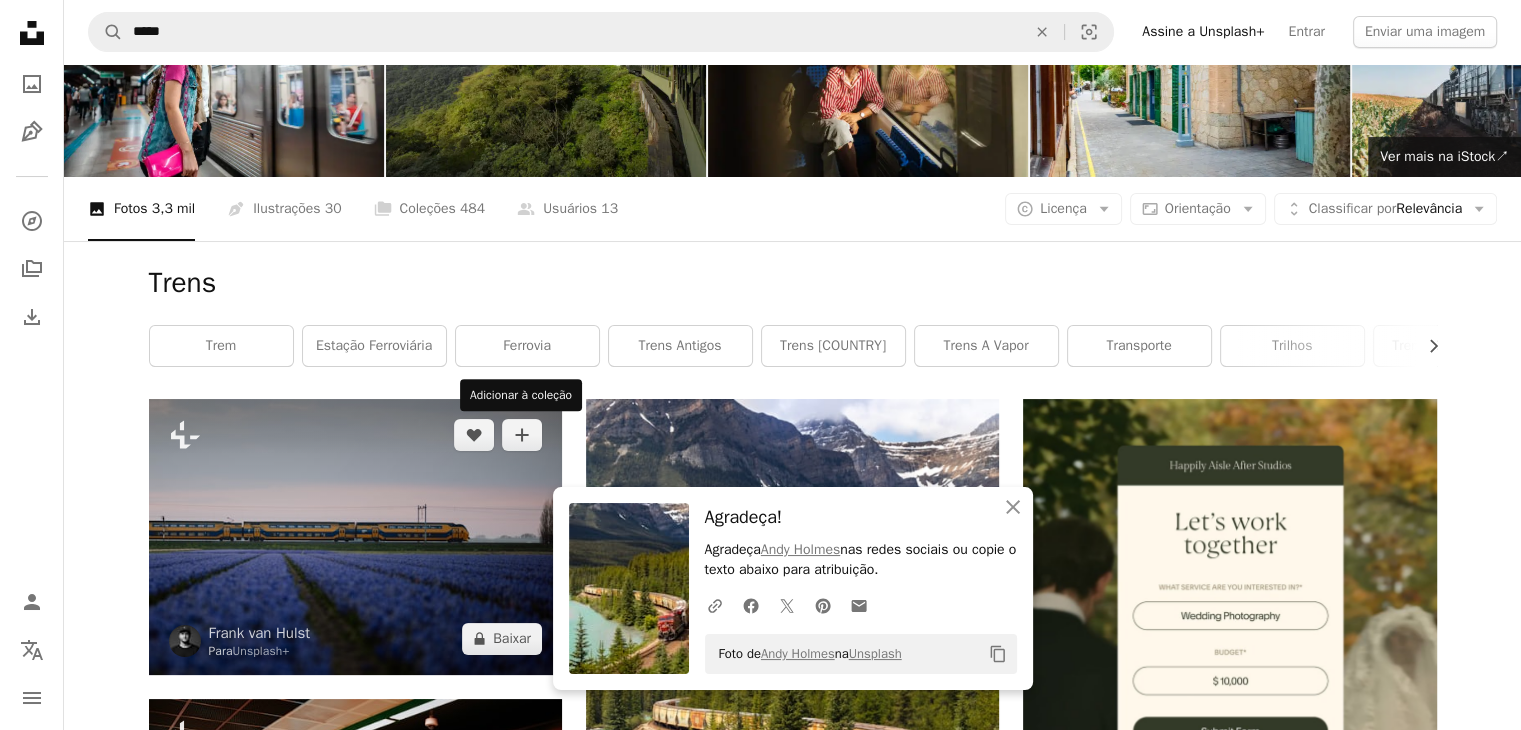 scroll, scrollTop: 0, scrollLeft: 0, axis: both 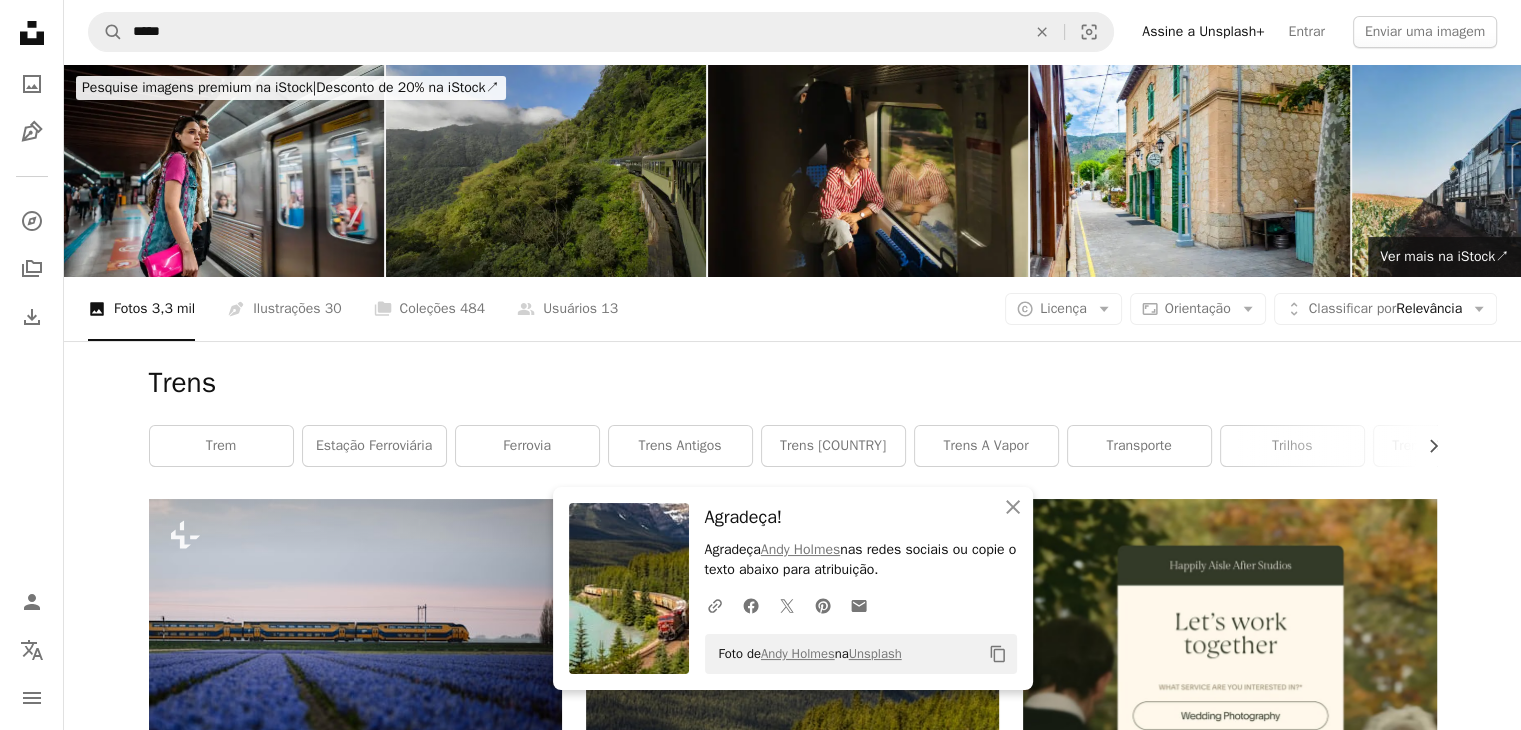 drag, startPoint x: 360, startPoint y: 446, endPoint x: 638, endPoint y: 441, distance: 278.04495 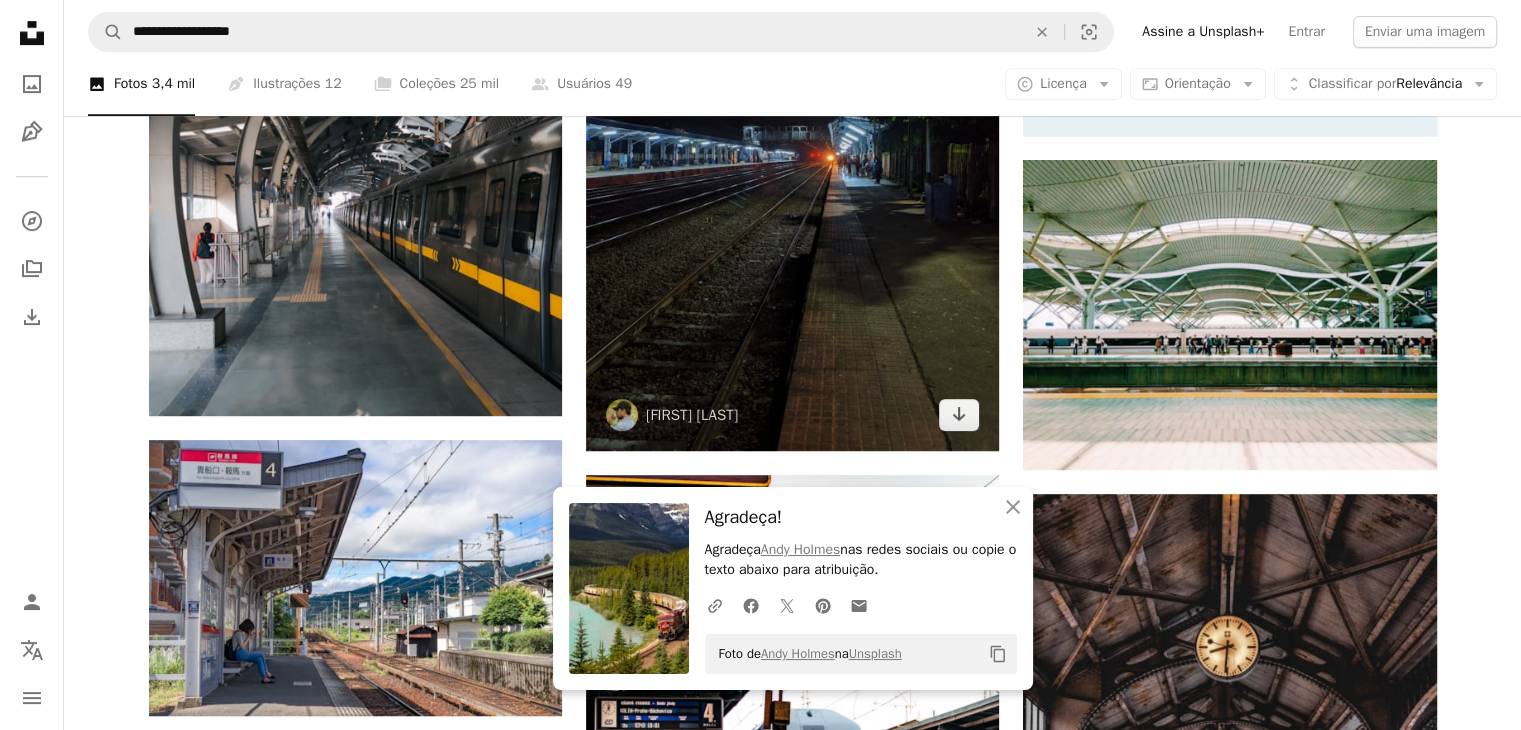 scroll, scrollTop: 900, scrollLeft: 0, axis: vertical 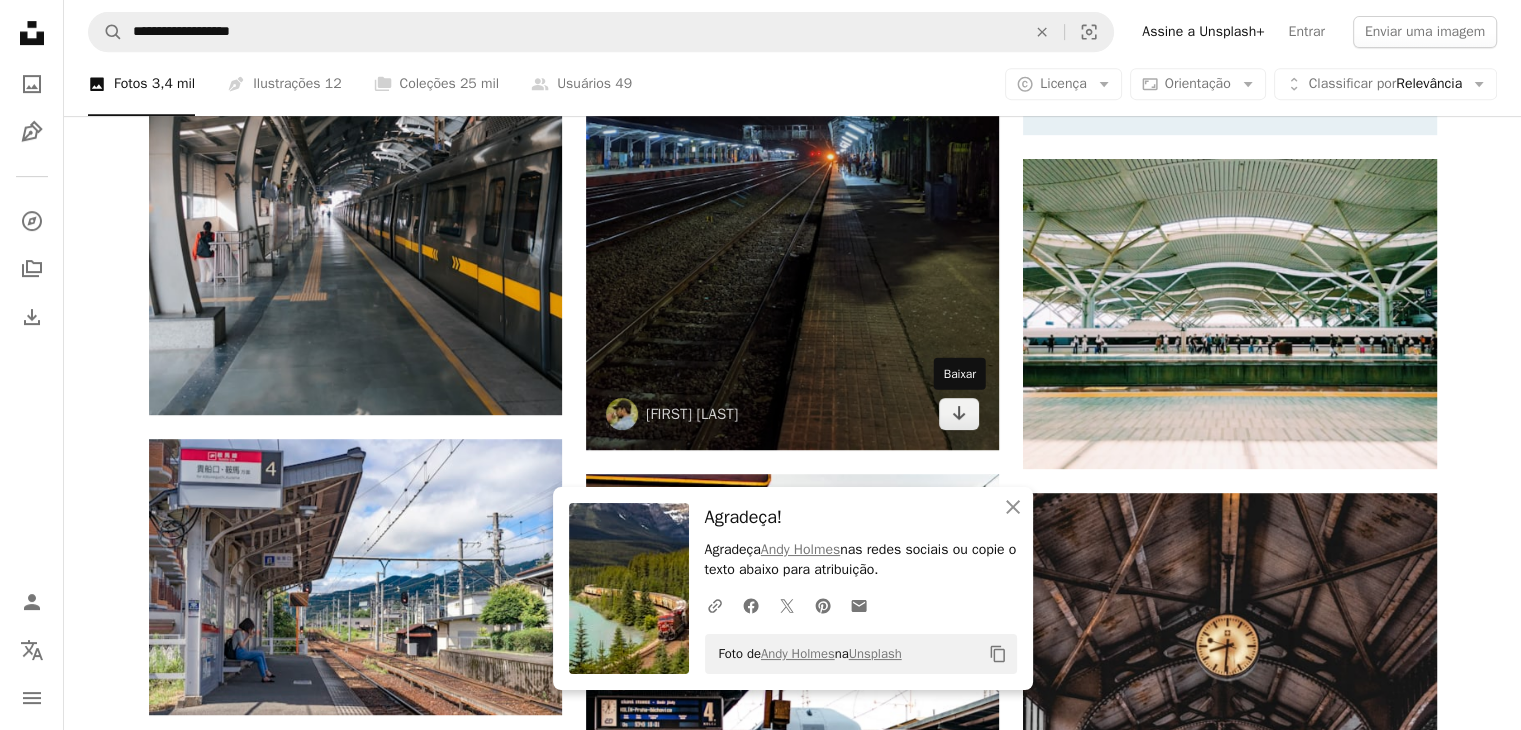 drag, startPoint x: 955, startPoint y: 416, endPoint x: 936, endPoint y: 399, distance: 25.495098 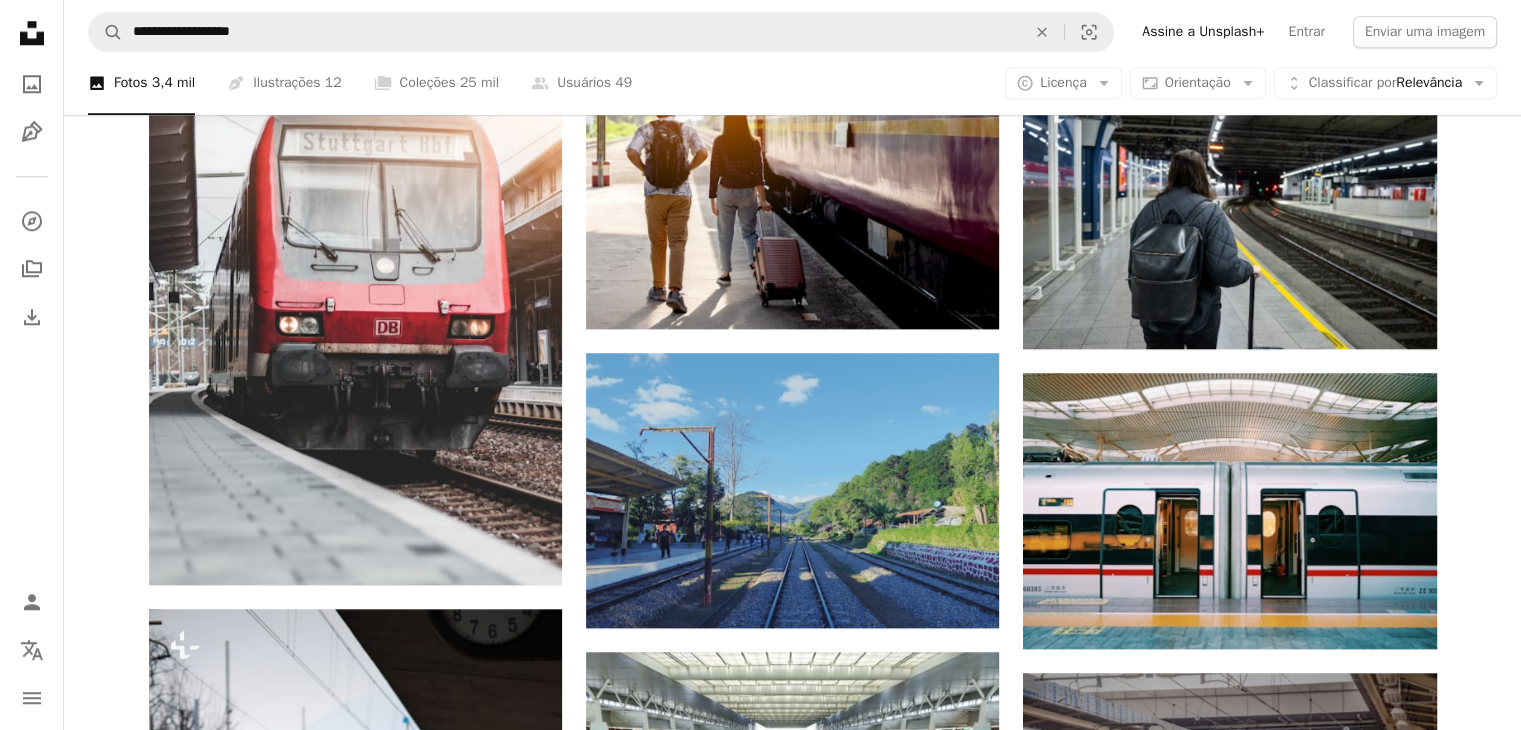 scroll, scrollTop: 2000, scrollLeft: 0, axis: vertical 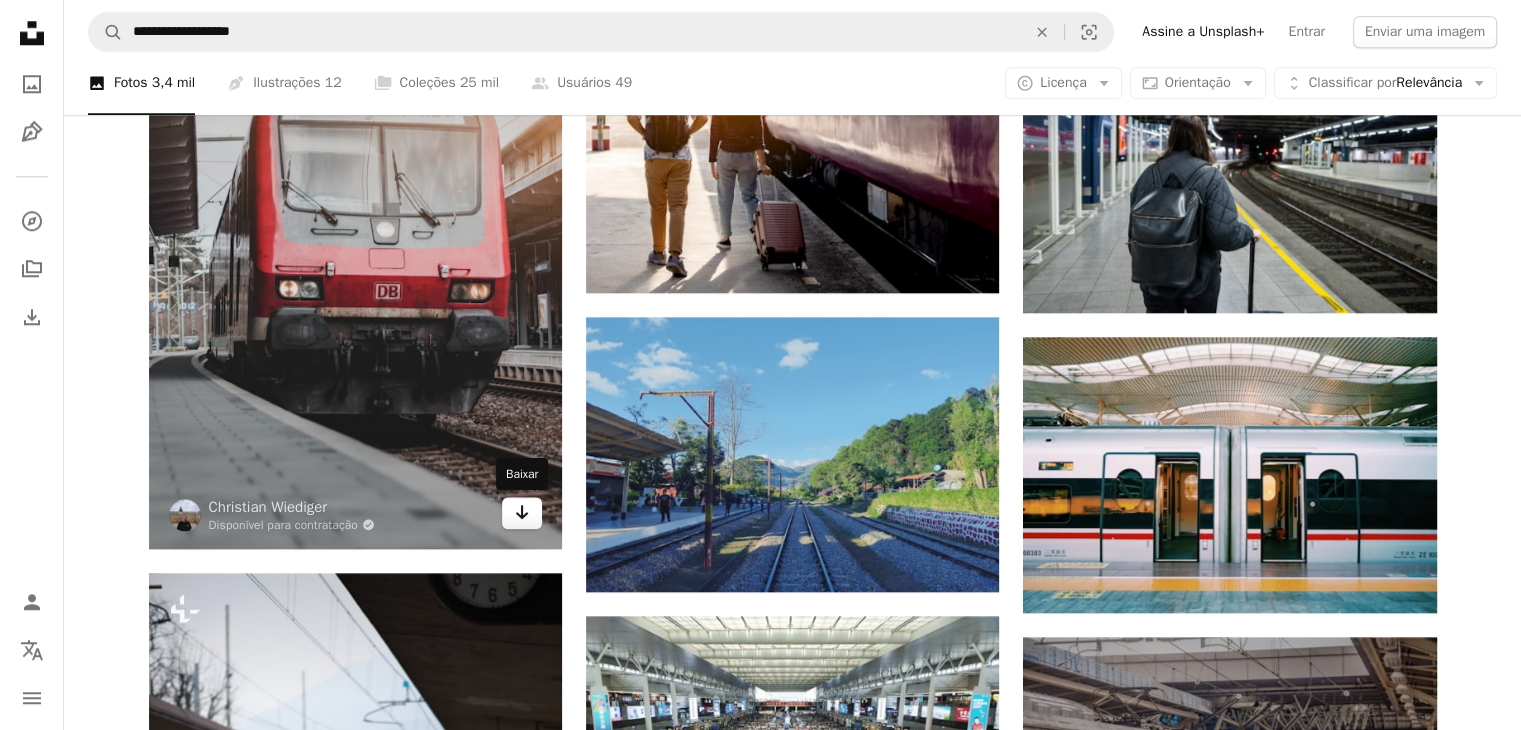 click on "Arrow pointing down" at bounding box center (522, 513) 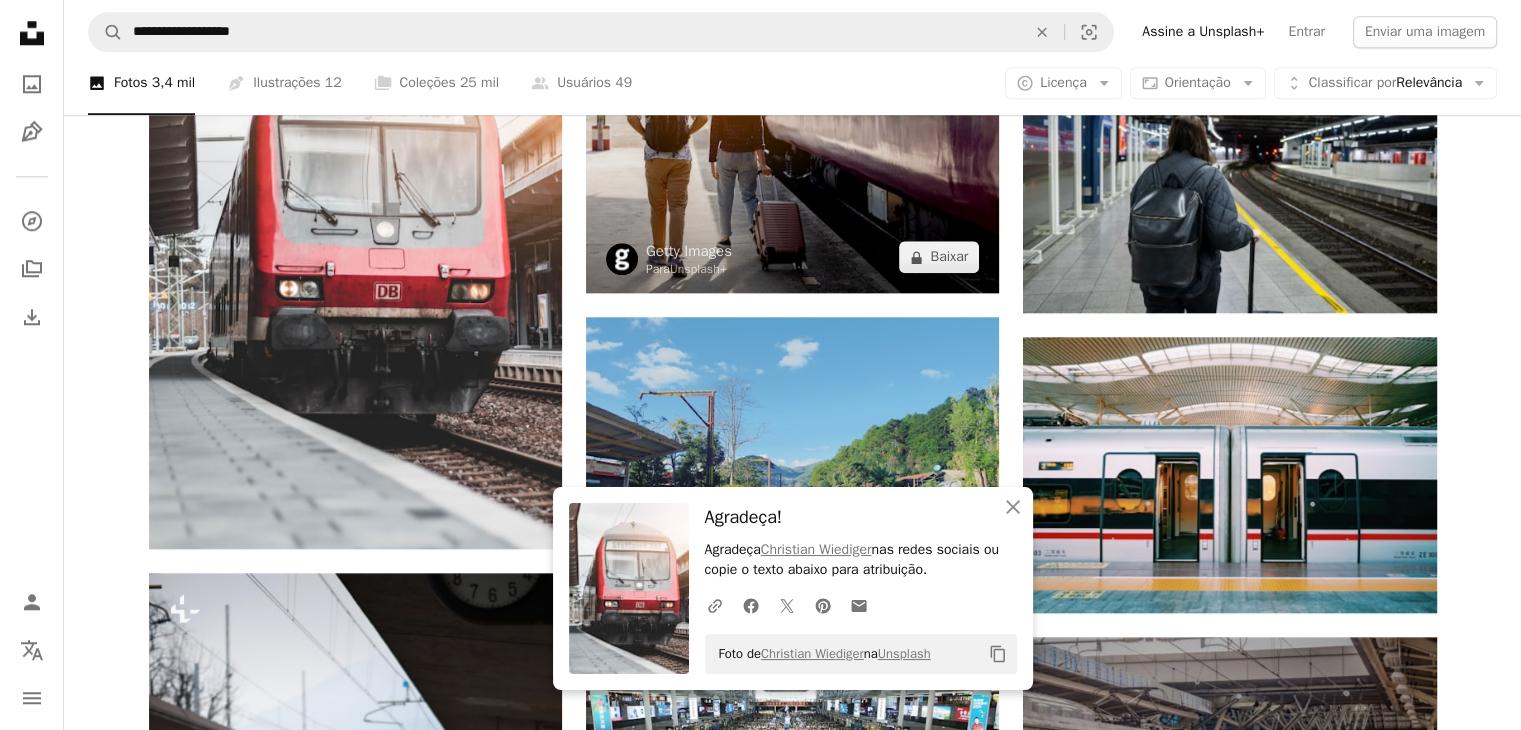 click at bounding box center [792, 155] 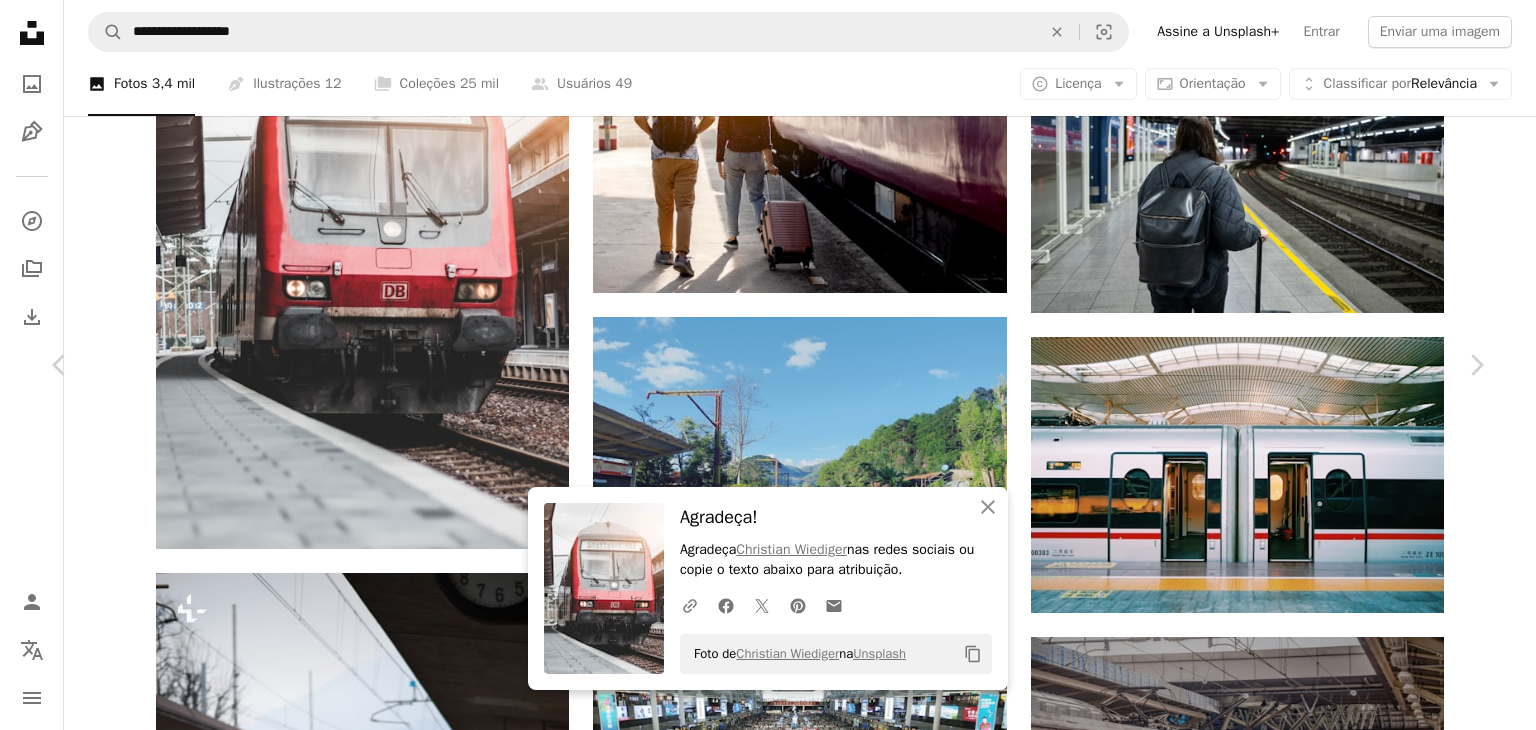 click on "An X shape Chevron left Chevron right An X shape Fechar Agradeça! Agradeça  Christian Wiediger  nas redes sociais ou copie o texto abaixo para atribuição. A URL sharing icon (chains) Facebook icon X (formerly Twitter) icon Pinterest icon An envelope Foto de  Christian Wiediger  na  Unsplash
Copy content Getty Images Para  Unsplash+ A heart A plus sign Editar imagem   Plus sign for Unsplash+ A lock   Baixar Zoom in A forward-right arrow Compartilhar More Actions Calendar outlined Publicada em  28 de agosto de 2022 Safety Com a  Licença da Unsplash+ viajar transporte felicidade amizade namorada turismo mochila mala bagagem moças União lua de mel casal jovem Deixando Fêmeas mochileiro Destinos de viagem passageiro Machos marrom Fundos de tela em HD Desta série Plus sign for Unsplash+ Plus sign for Unsplash+ Imagens relacionadas Plus sign for Unsplash+ A heart A plus sign Getty Images Para  Unsplash+ A lock   Baixar Plus sign for Unsplash+ A heart A plus sign Getty Images Para  Unsplash+ A lock" at bounding box center [768, 3220] 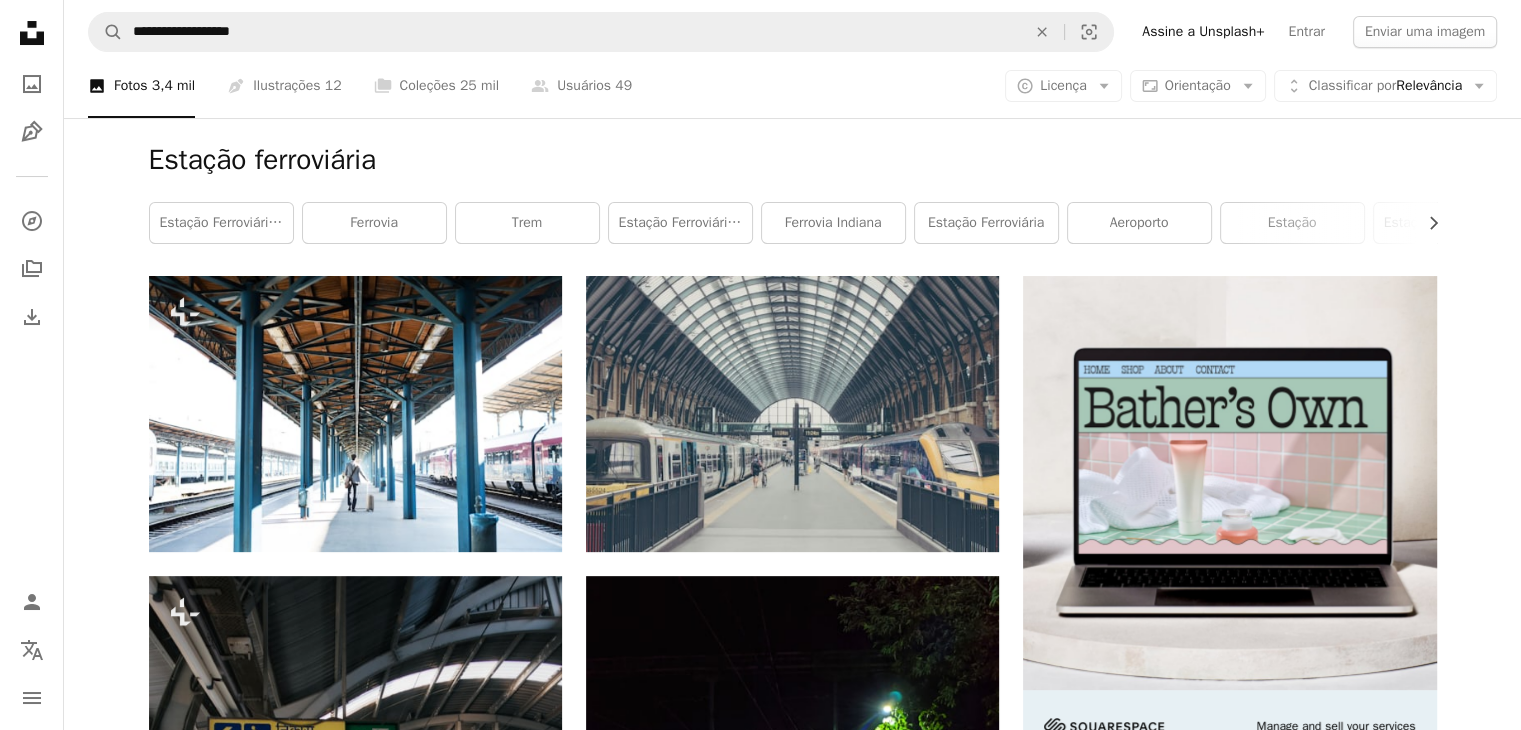 scroll, scrollTop: 0, scrollLeft: 0, axis: both 